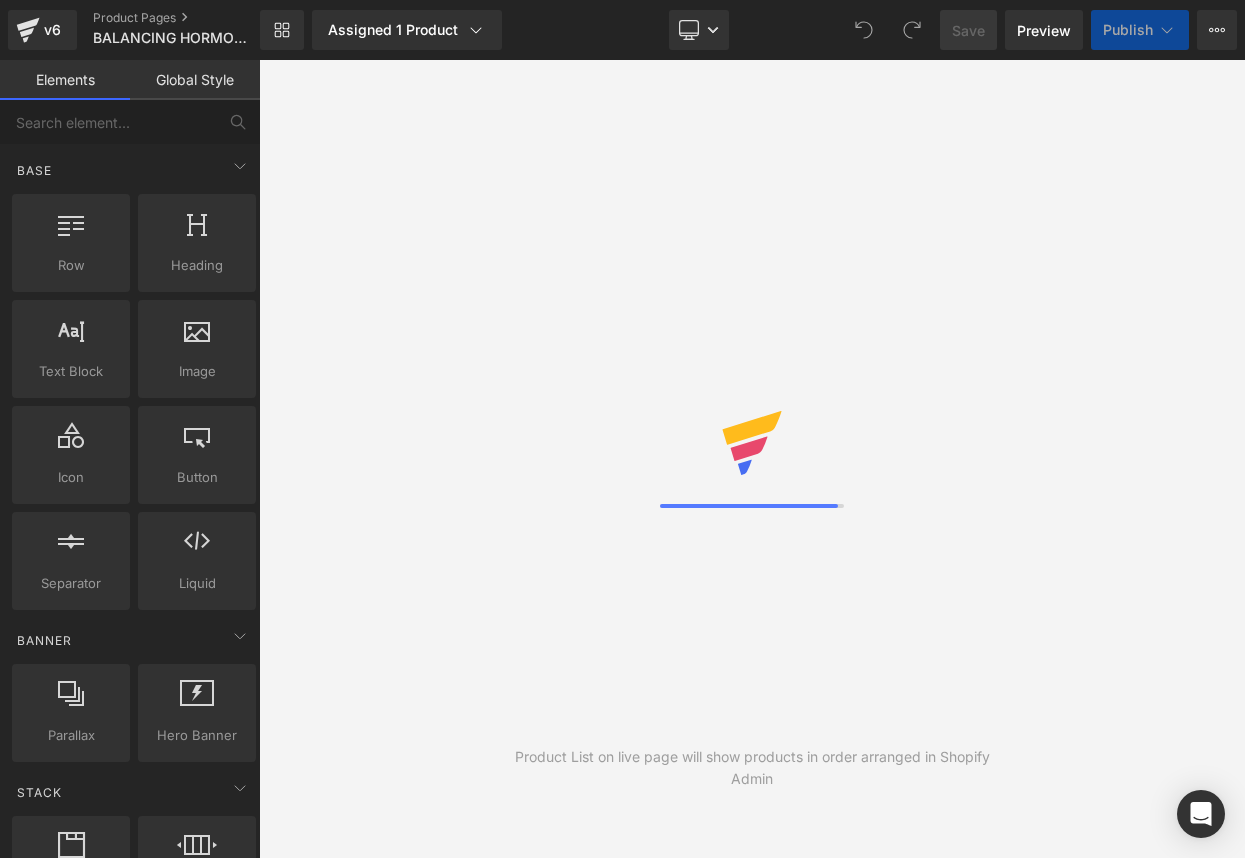 scroll, scrollTop: 0, scrollLeft: 0, axis: both 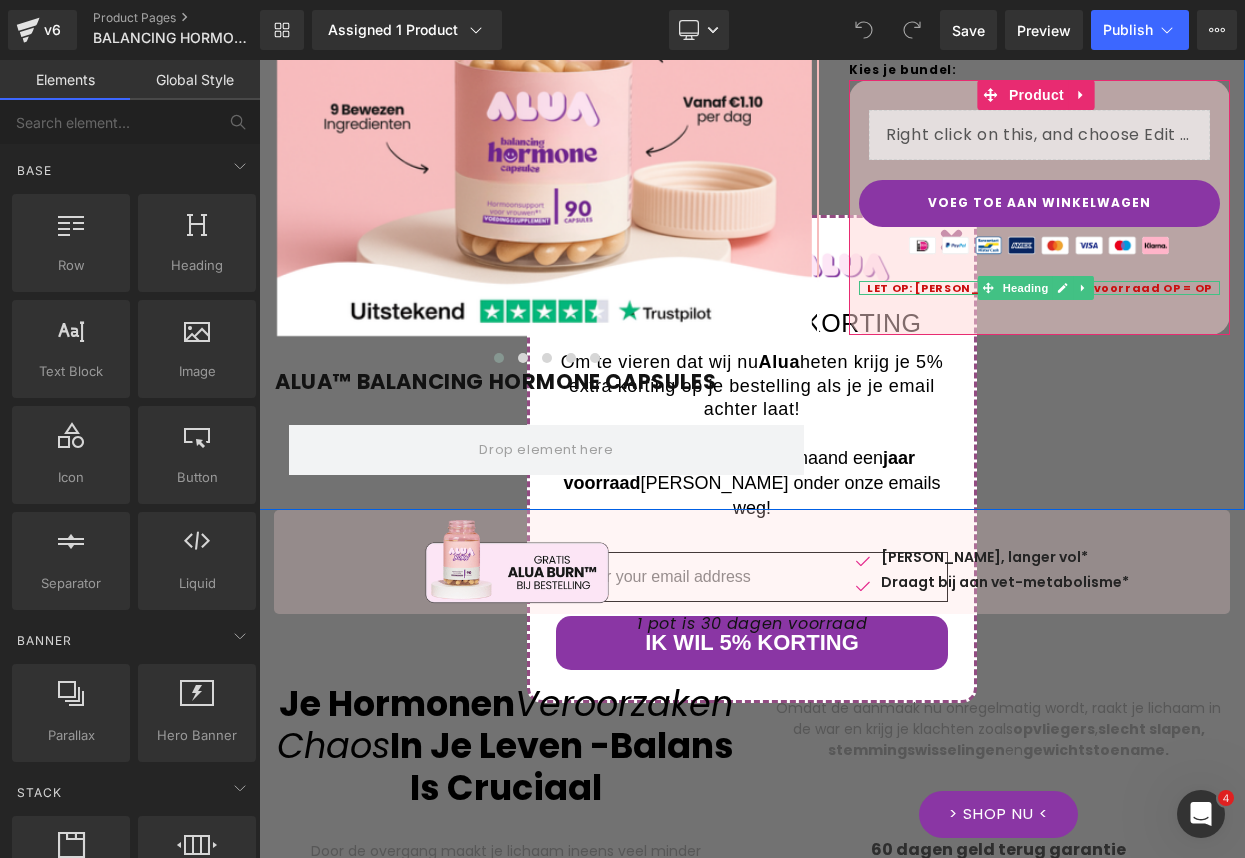 click on "LET OP: [PERSON_NAME] beperkte voorraad OP = OP" at bounding box center (1039, 288) 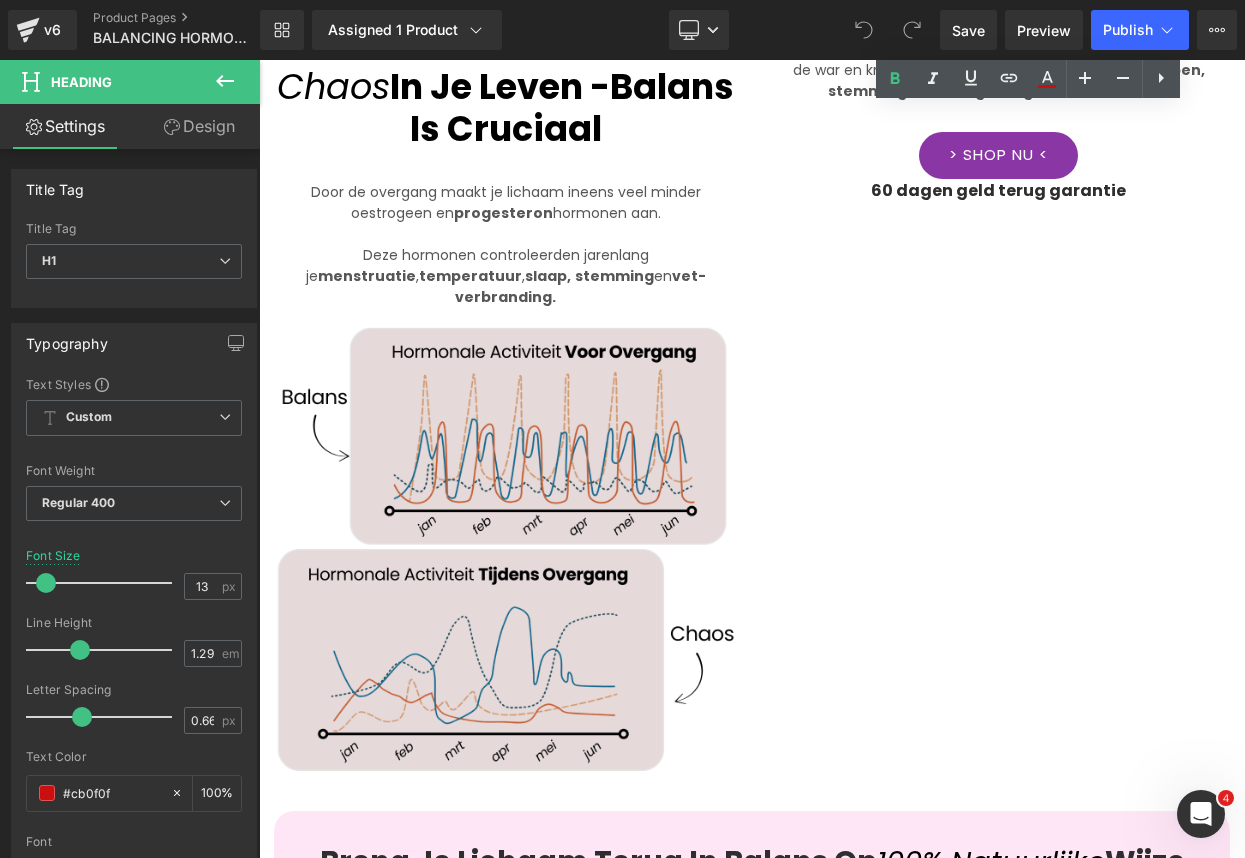 scroll, scrollTop: 766, scrollLeft: 0, axis: vertical 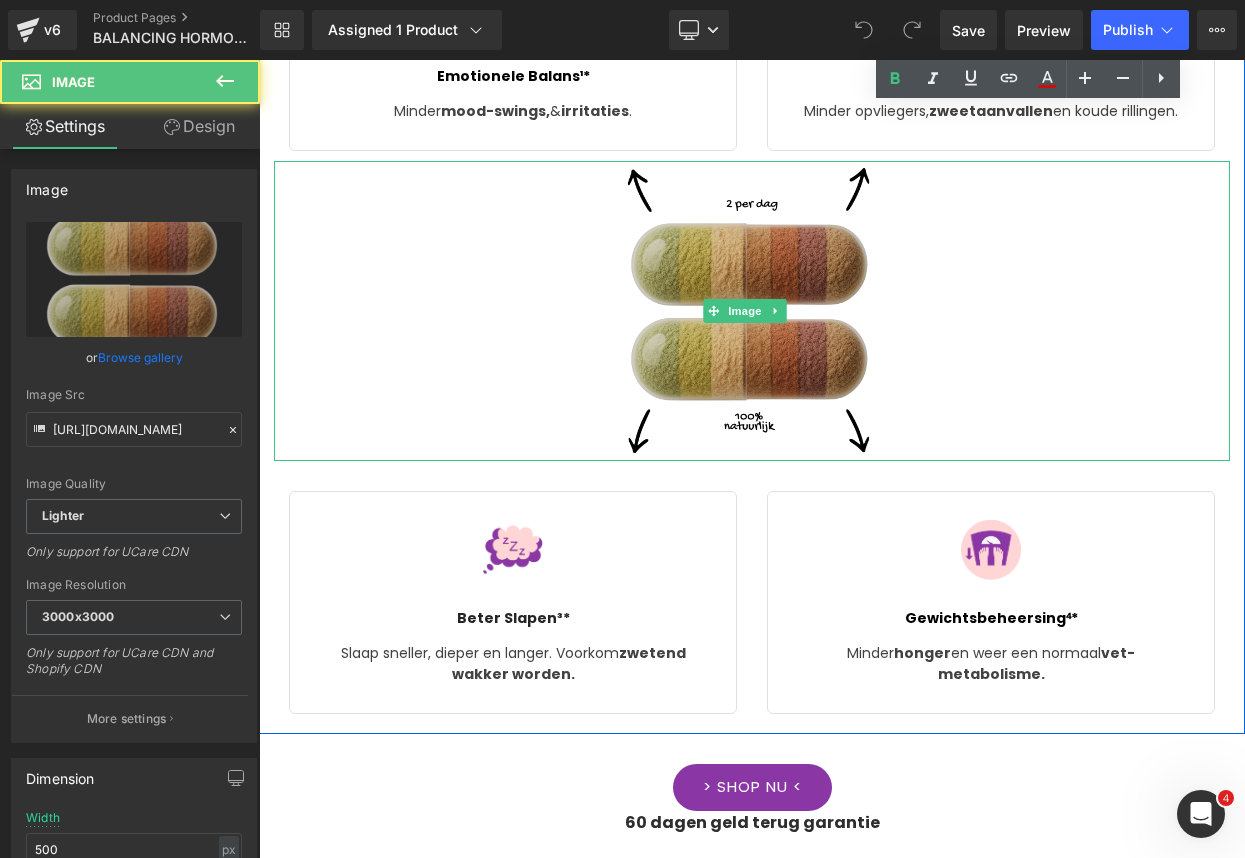 click at bounding box center (752, 311) 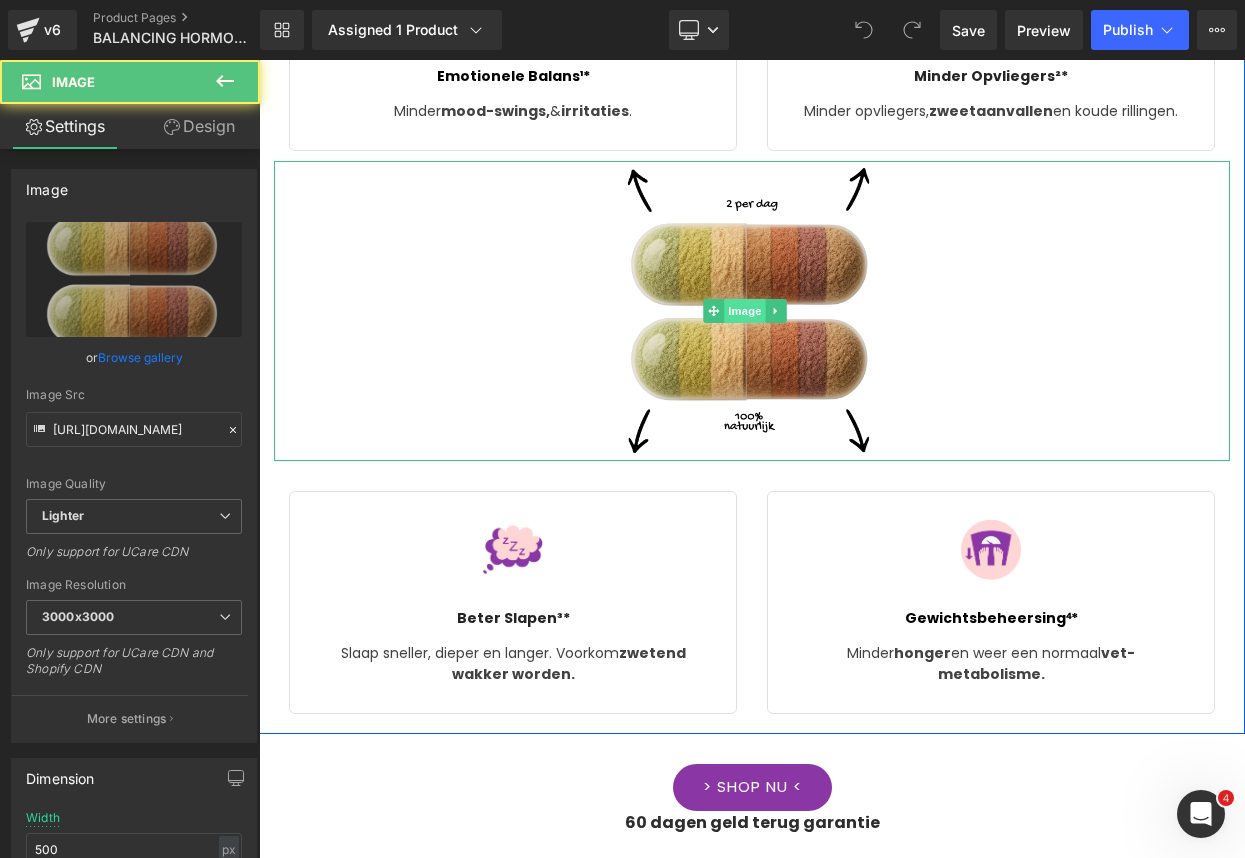 click on "Image" at bounding box center (745, 311) 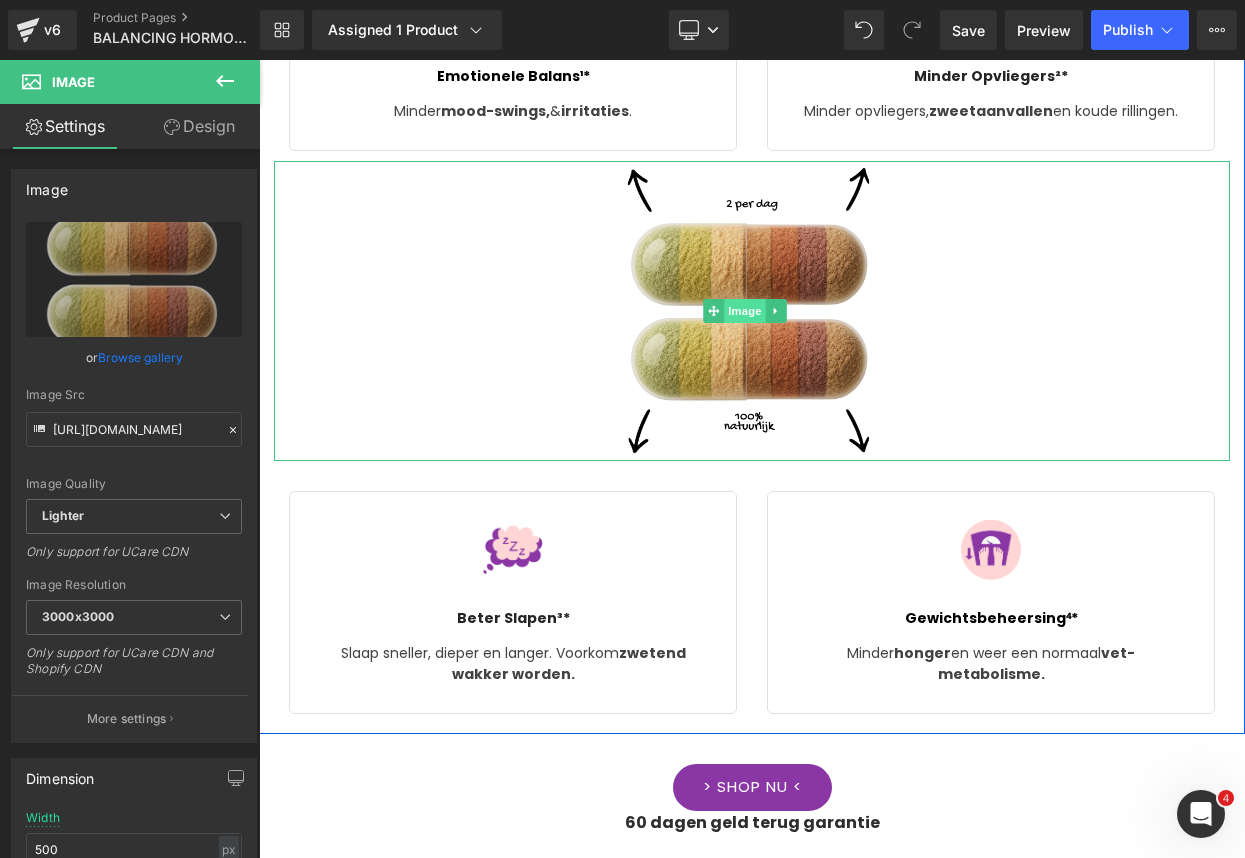 click on "Image" at bounding box center [745, 311] 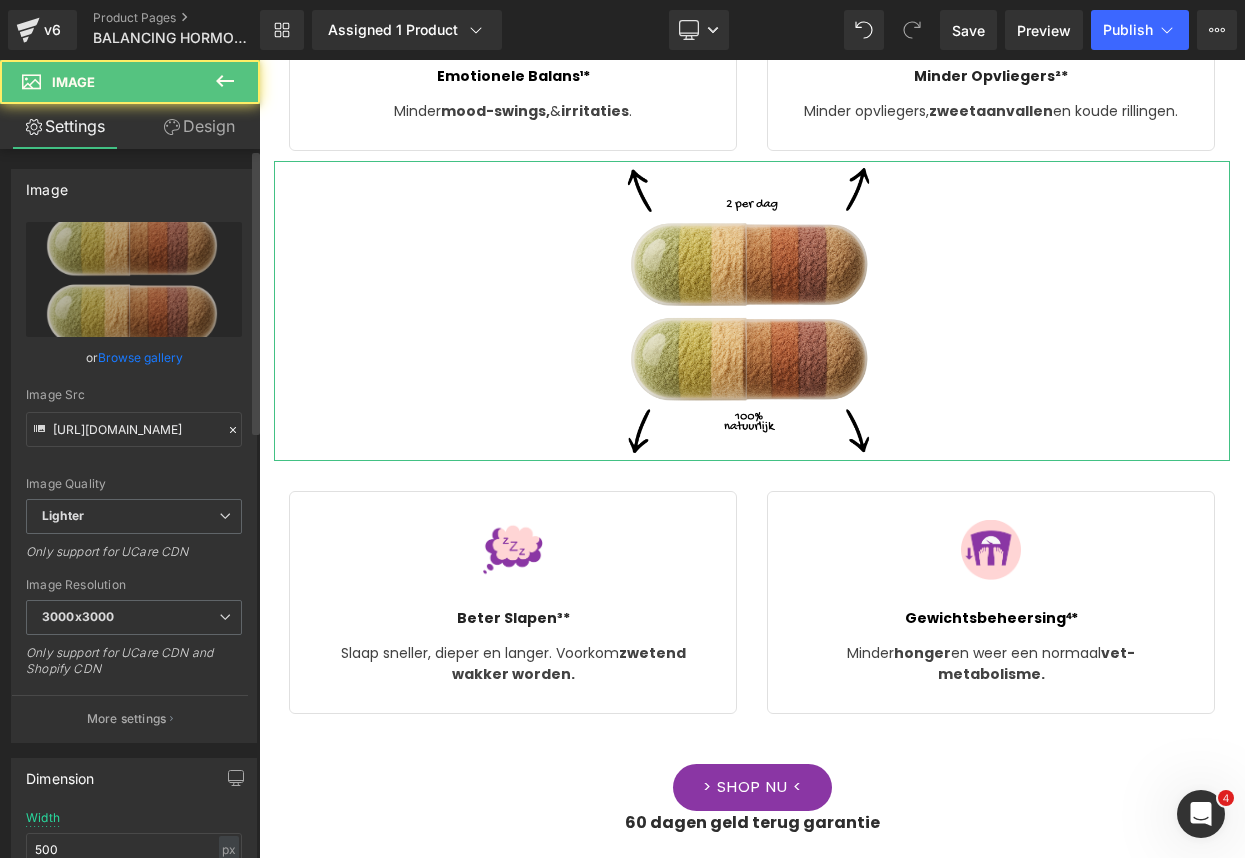 click on "Browse gallery" at bounding box center (140, 357) 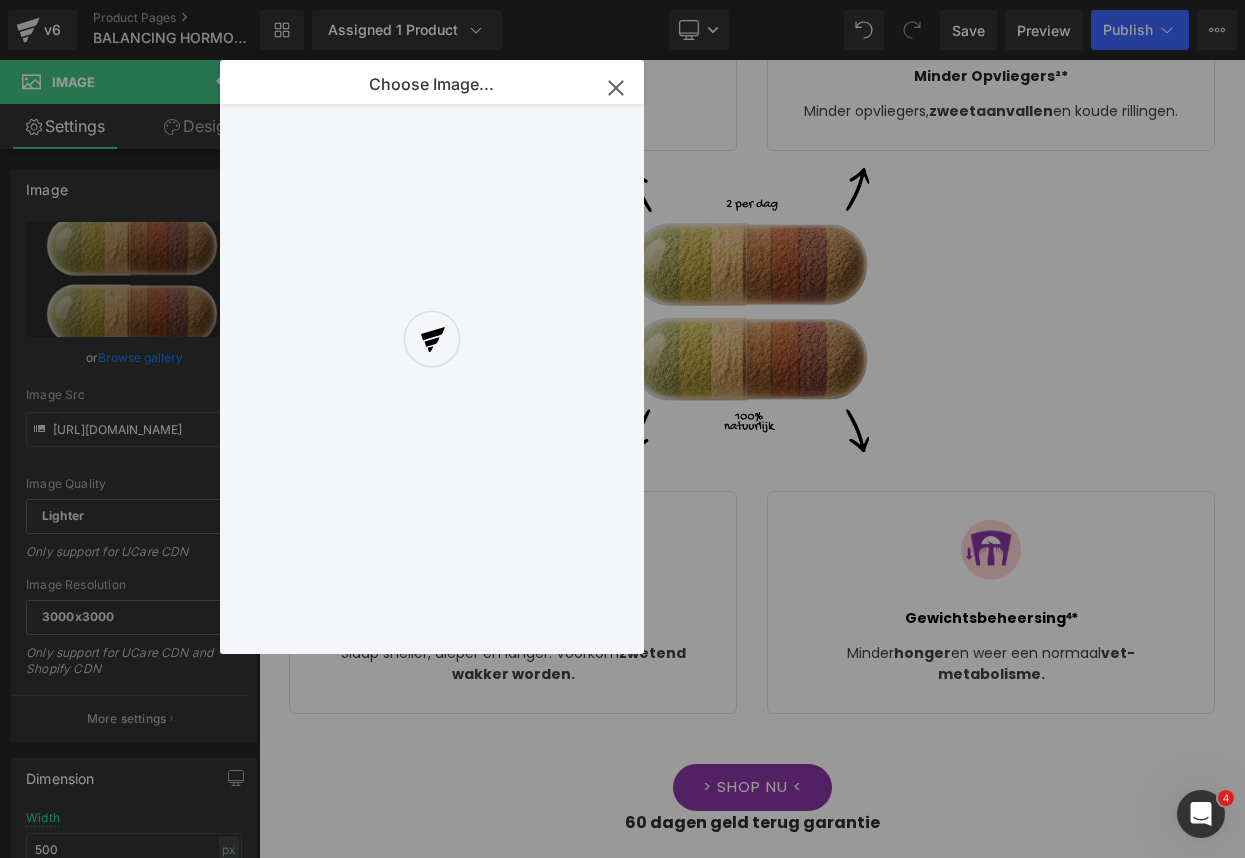 click at bounding box center (432, 357) 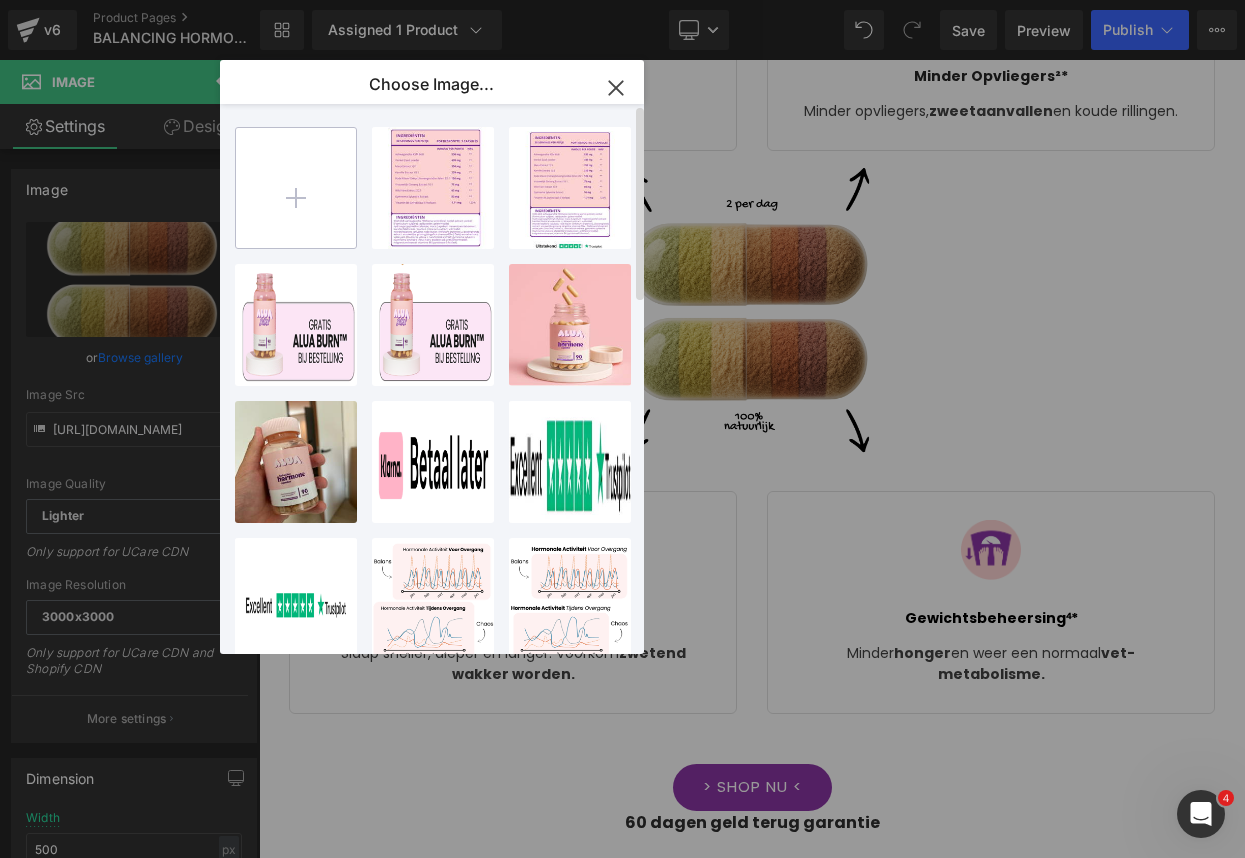 click at bounding box center [296, 188] 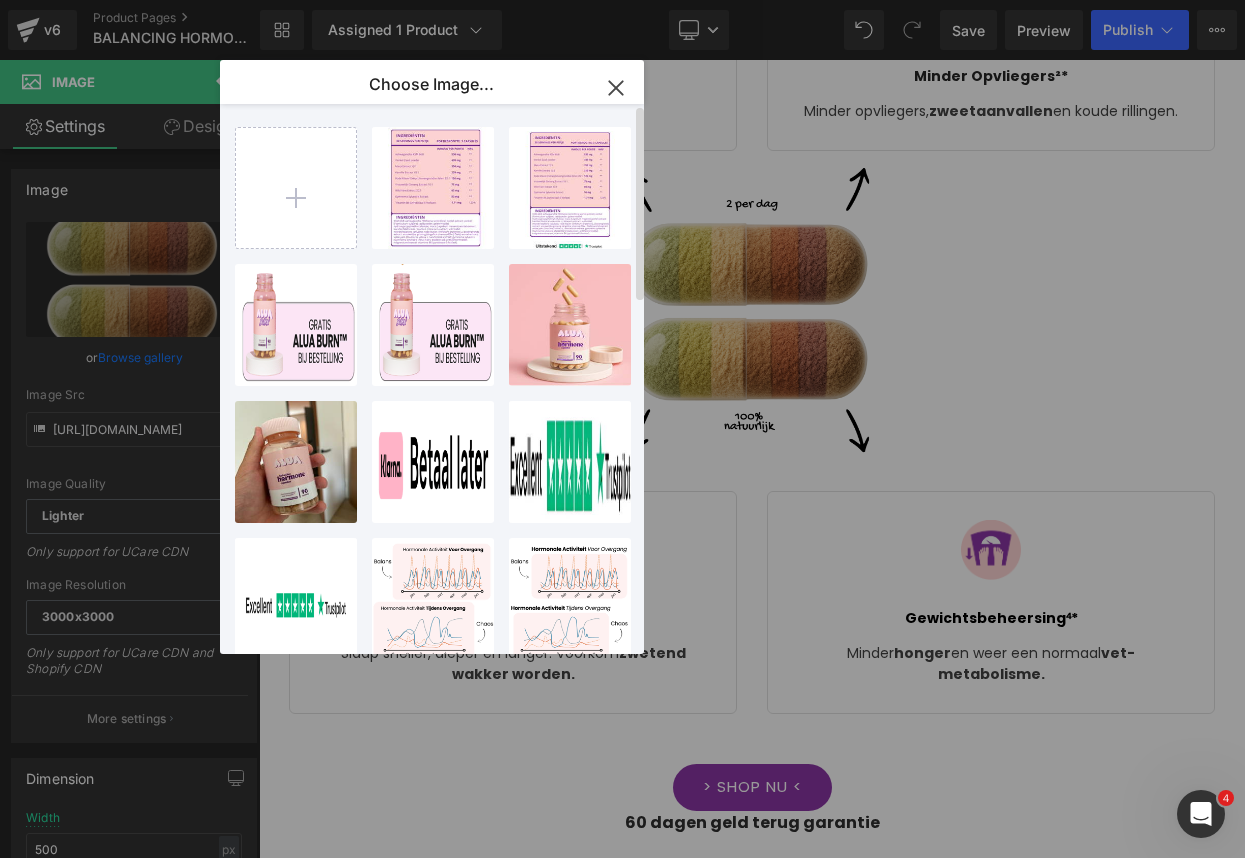 click on "Effect ..._30_.png 138.91 KB Delete image? Yes No Effect ..._29_.png 152.24 KB Delete image? Yes No Effect ... _1_.png 14.31 KB Delete image? Yes No Effect ... px_.png 91.81 KB Delete image? Yes No Effect ..._13_.png 1.46 MB Delete image? Yes No BLISSCO...OL-7.png 829.75 KB Delete image? Yes No blog-ec...alen.png 5.44 KB Delete image? Yes No Ontwerp..._13_.png 55.75 KB Delete image? Yes No rtaImag...mage.png 7.63 KB Delete image? Yes No Effect ..._11_.png 285.99 KB Delete image? Yes No Effect ..._10_.png 286.25 KB Delete image? Yes No Effect ... _9_.png 288.18 KB Delete image? Yes No Ontwerp..._11_.png 96.01 KB Delete image? Yes No Scarcit... _1_.png 155.80 KB Delete image? Yes No Scarcit...dset.png 149.19 KB Delete image? Yes No Ontwerp..._10_.png 31.05 KB Delete image? Yes No 341-341...-png.png 51.18 KB Delete image? Yes No trustpi...logo.png 13.21 KB Delete image? Yes No Ontwerp... _9_.png 32.73 KB Delete image? Yes No Ontwerp... _8_.png 25.44 KB Delete image? Yes No Ontwerp... _7_.png 24.51 KB Yes No Yes" at bounding box center (443, 383) 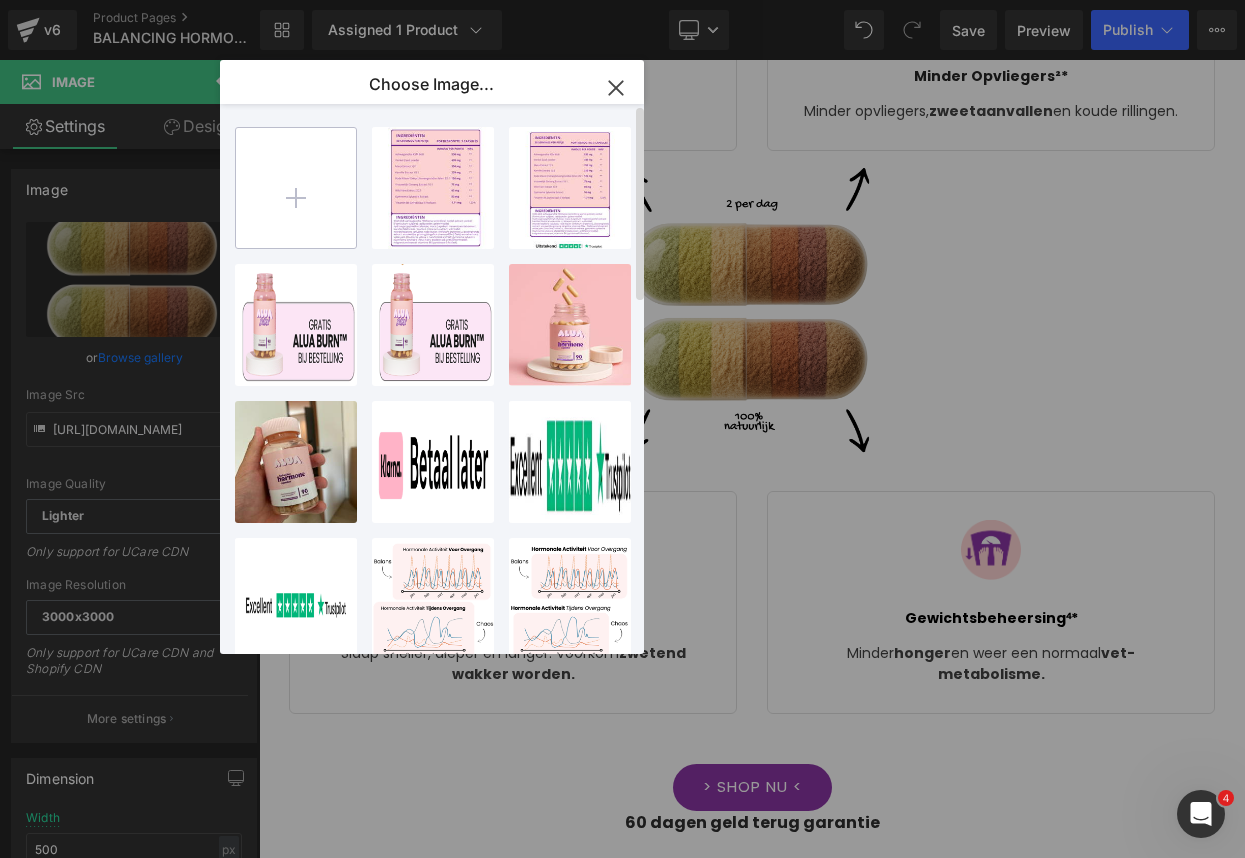 click at bounding box center [296, 188] 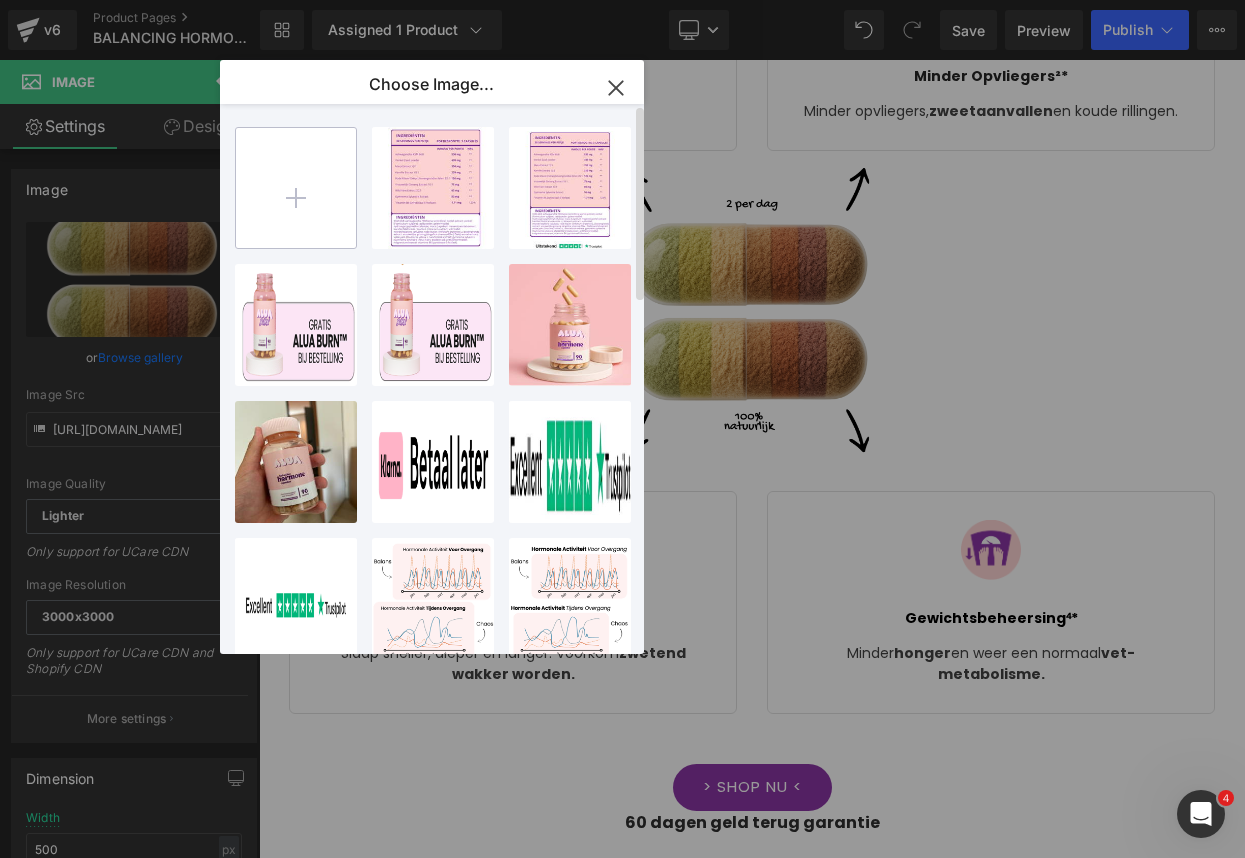 click at bounding box center (296, 188) 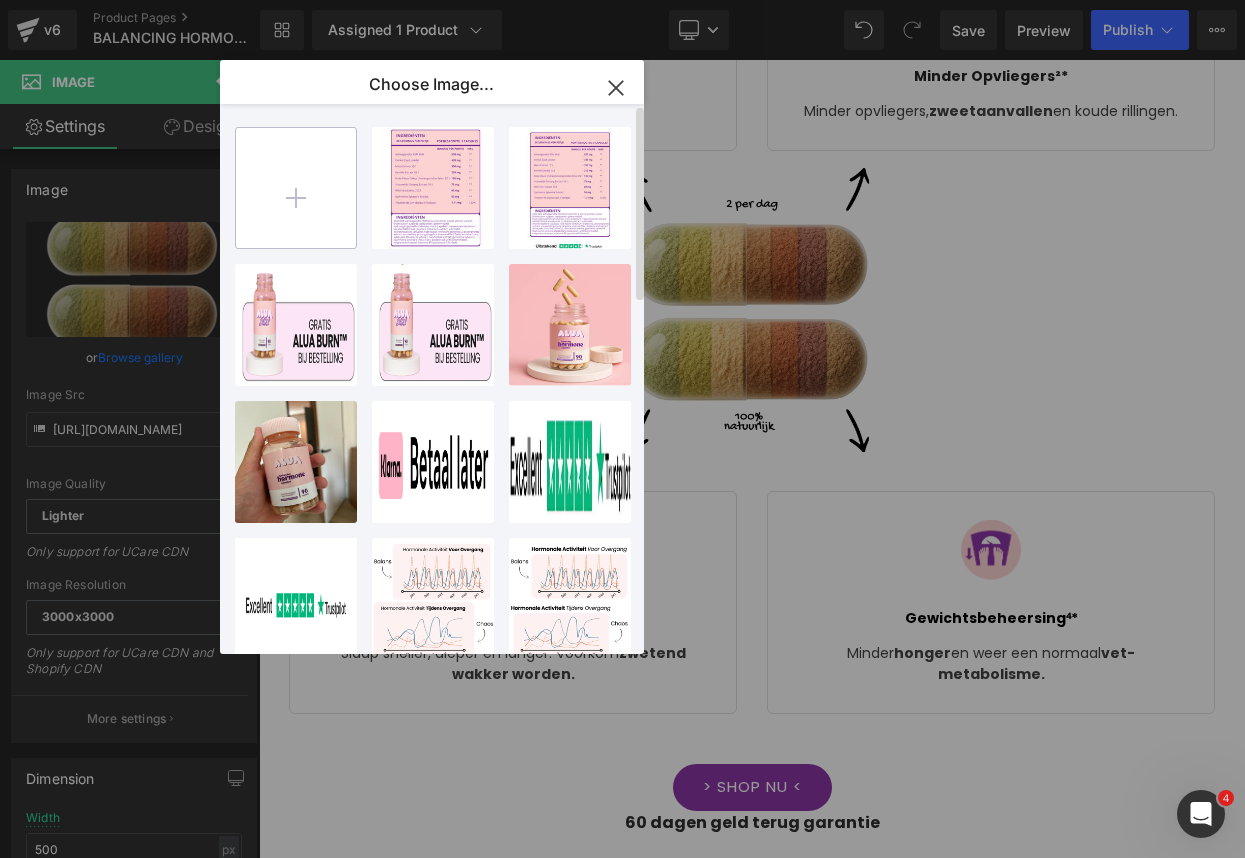 type on "C:\fakepath\2 per dag (3).png" 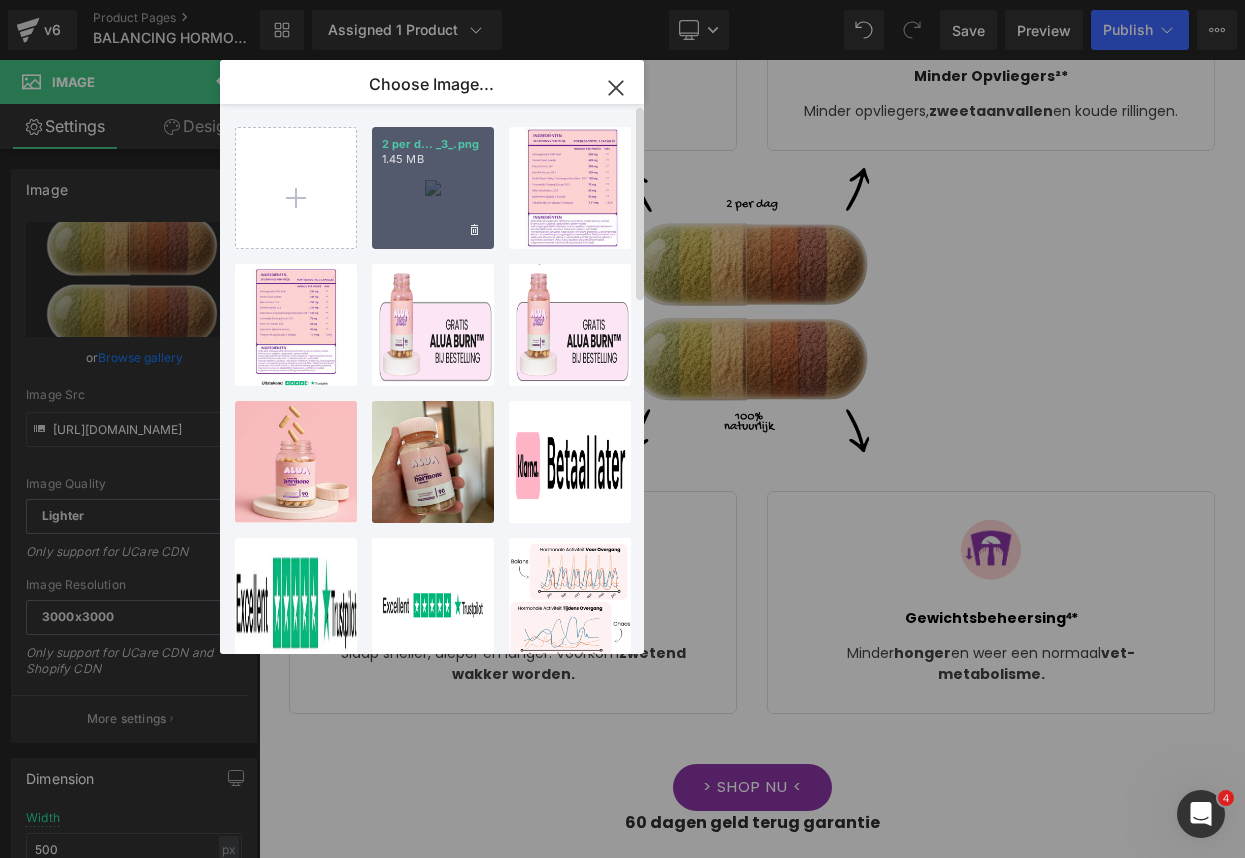 click on "2 per d... _3_.png 1.45 MB" at bounding box center [433, 188] 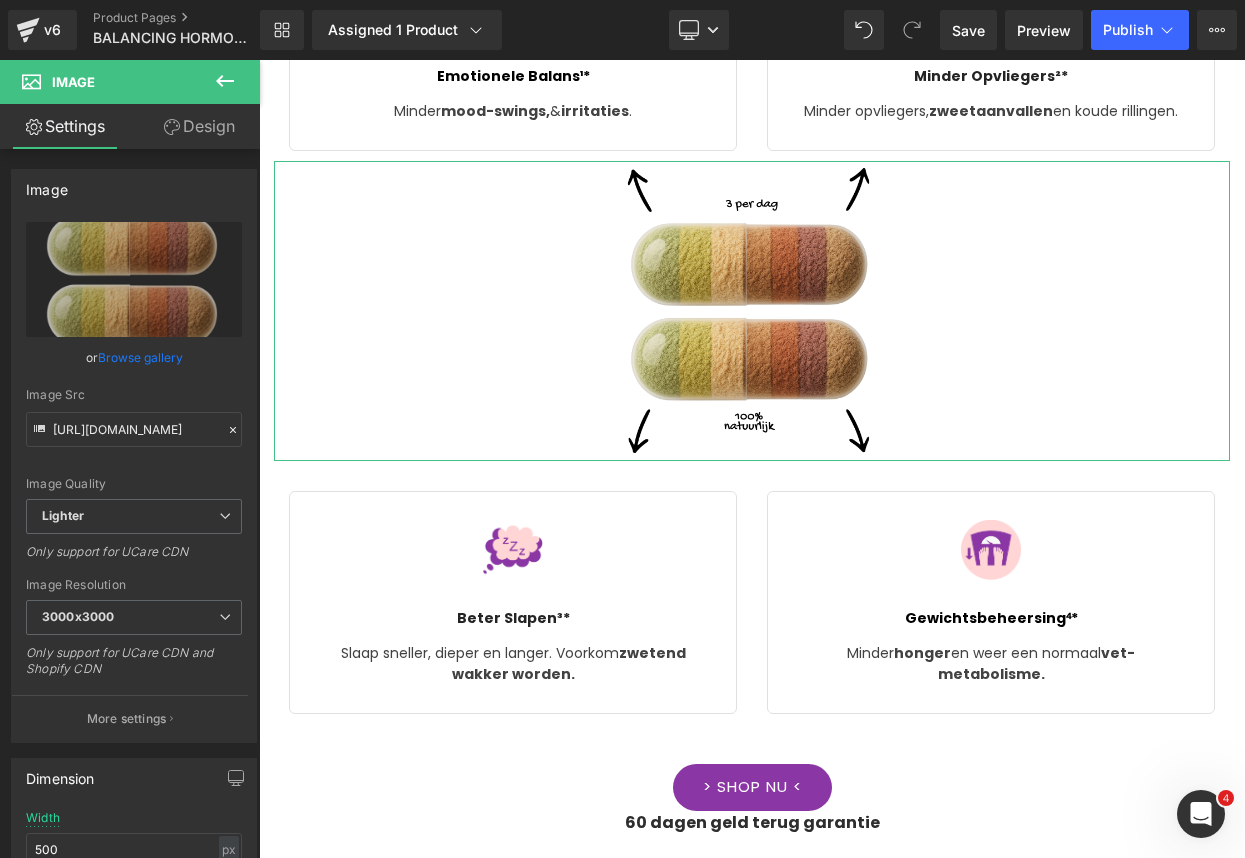 drag, startPoint x: 135, startPoint y: 349, endPoint x: 164, endPoint y: 345, distance: 29.274563 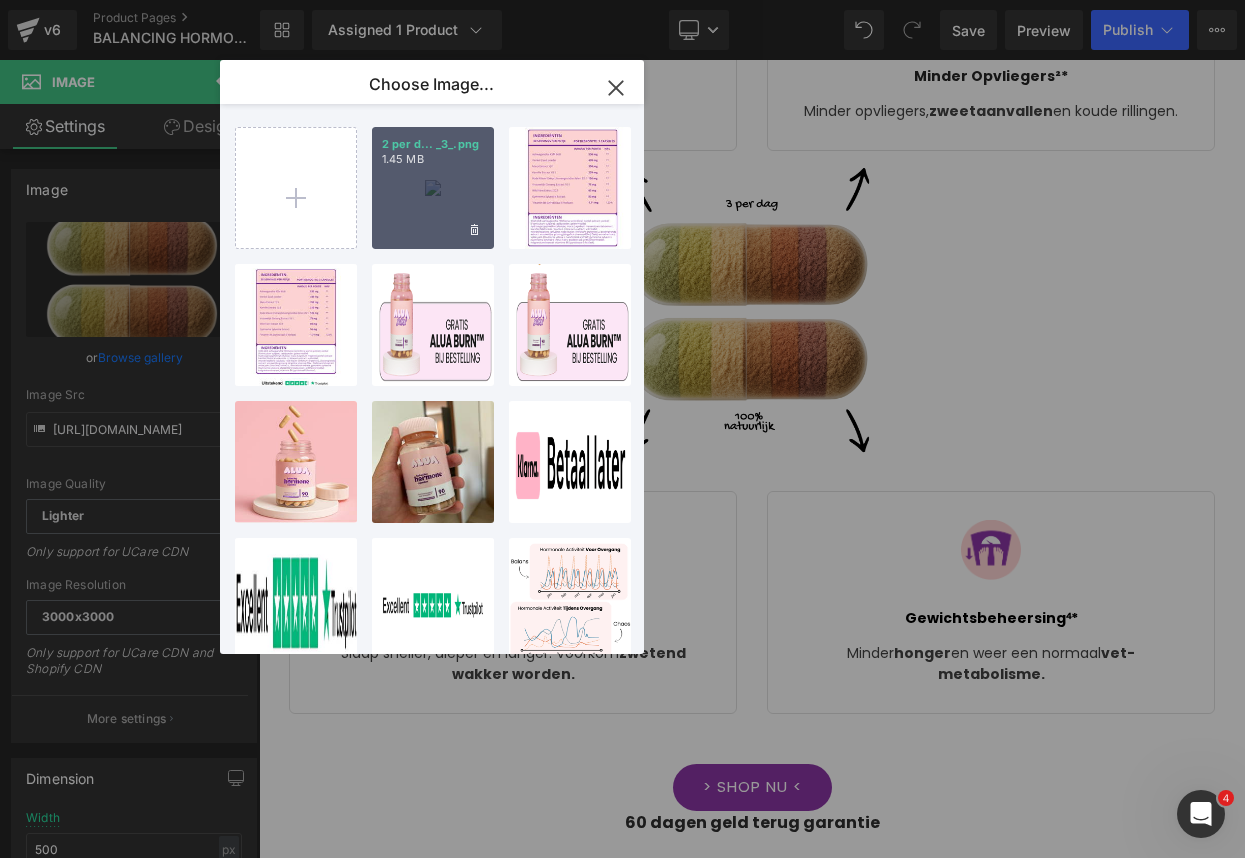 click on "1.45 MB" at bounding box center (433, 159) 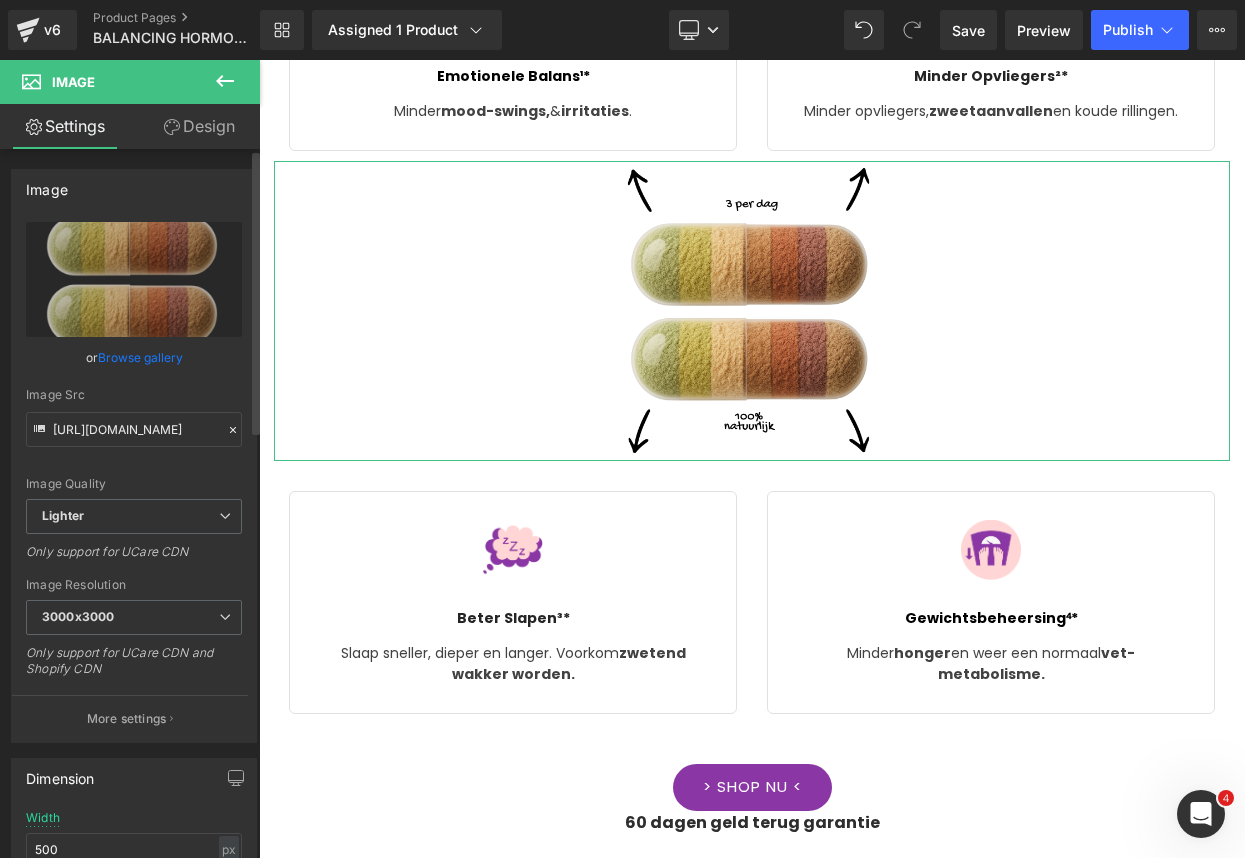 click on "Browse gallery" at bounding box center (140, 357) 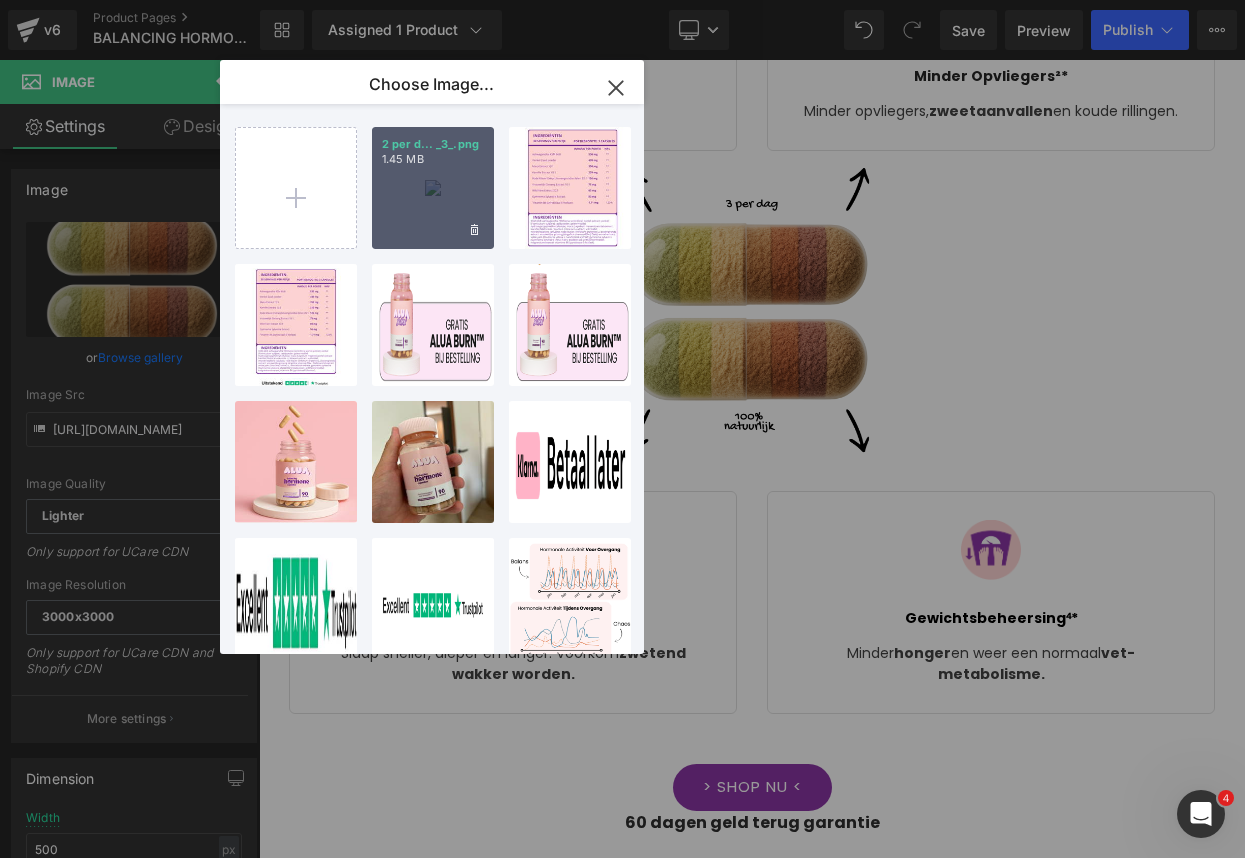 drag, startPoint x: 424, startPoint y: 168, endPoint x: 268, endPoint y: 23, distance: 212.98122 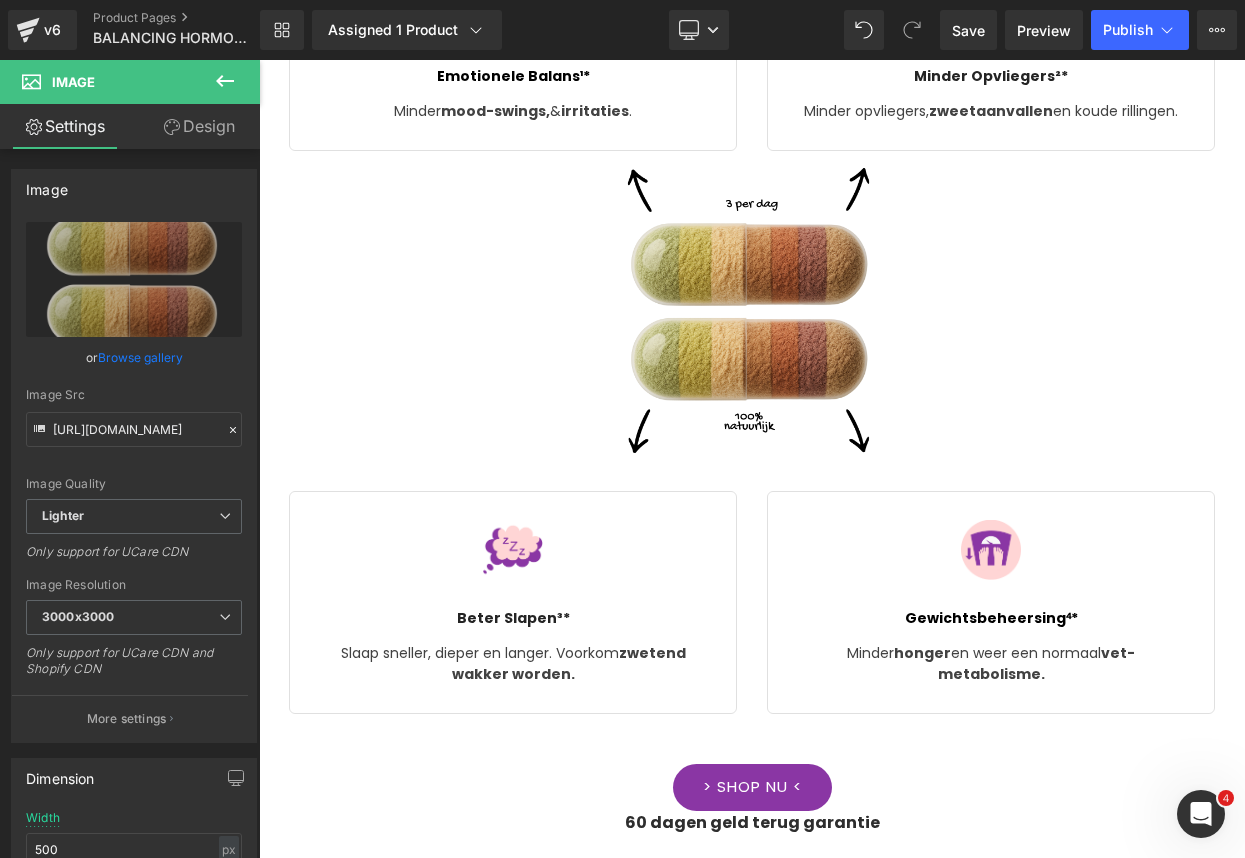 click on "Library Assigned 1 Product  Product Preview
Alua™ Balancing Hormone Capsules Manage assigned products Desktop Desktop Laptop Tablet Mobile Save Preview Publish Scheduled View Live Page View with current Template Save Template to Library Schedule Publish  Optimize  Publish Settings Shortcuts  Your page can’t be published   You've reached the maximum number of published pages on your plan  (1/999999).  You need to upgrade your plan or unpublish all your pages to get 1 publish slot.   Unpublish pages   Upgrade plan" at bounding box center [752, 30] 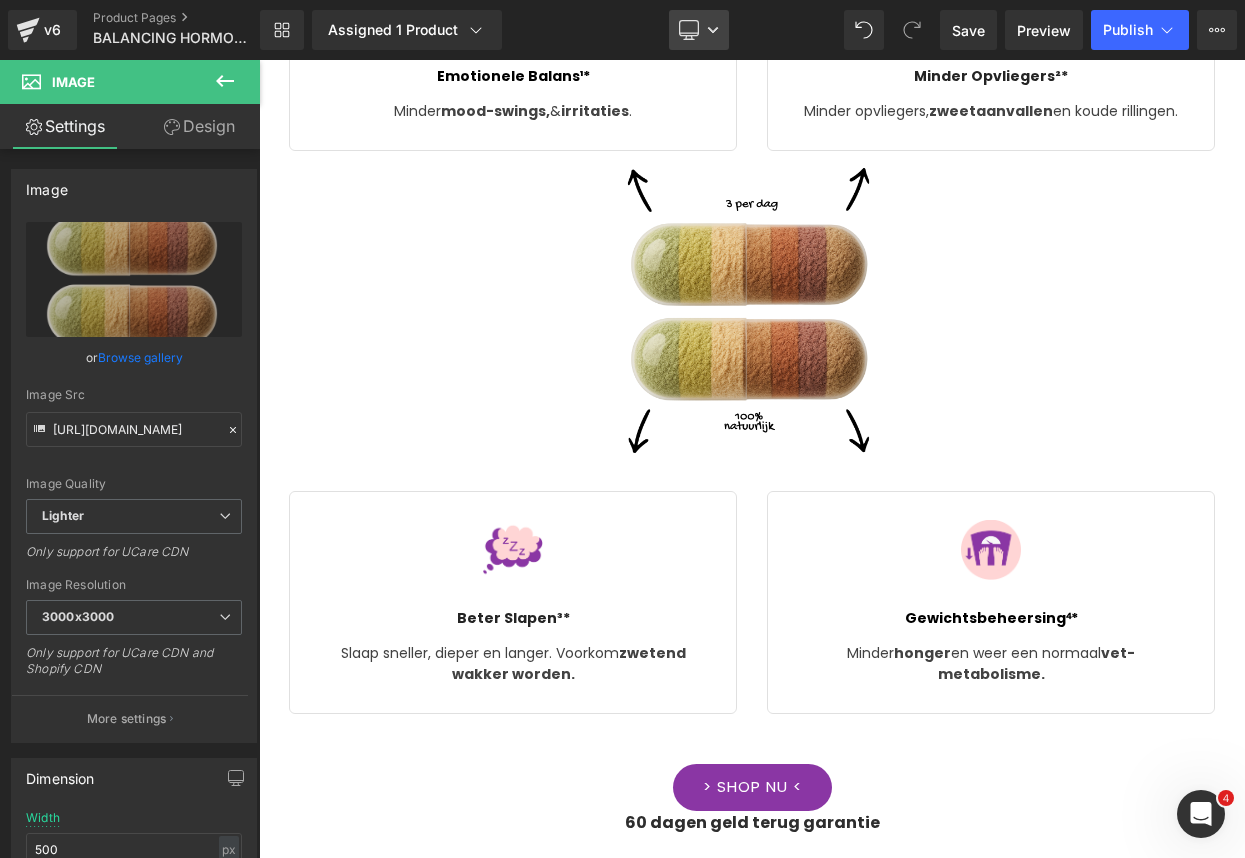 click 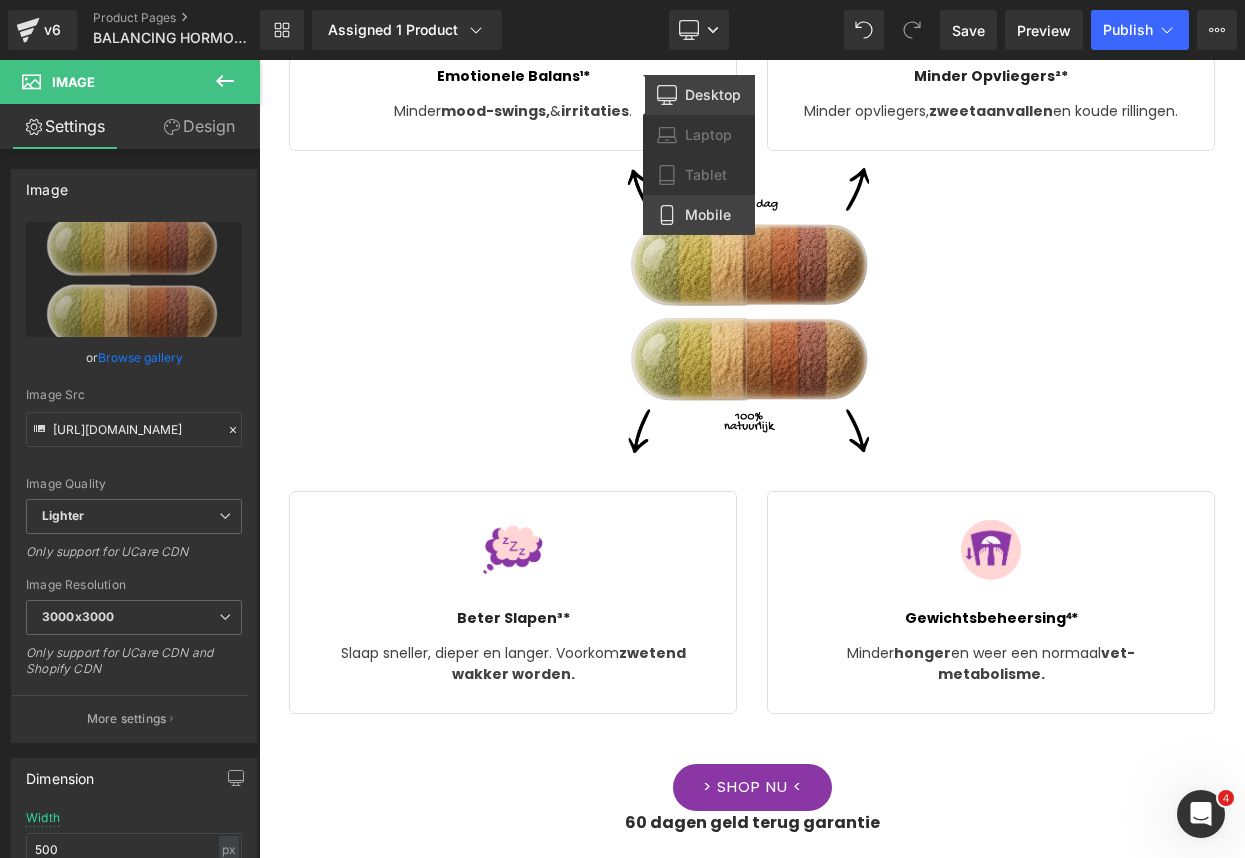 click on "Mobile" at bounding box center [699, 215] 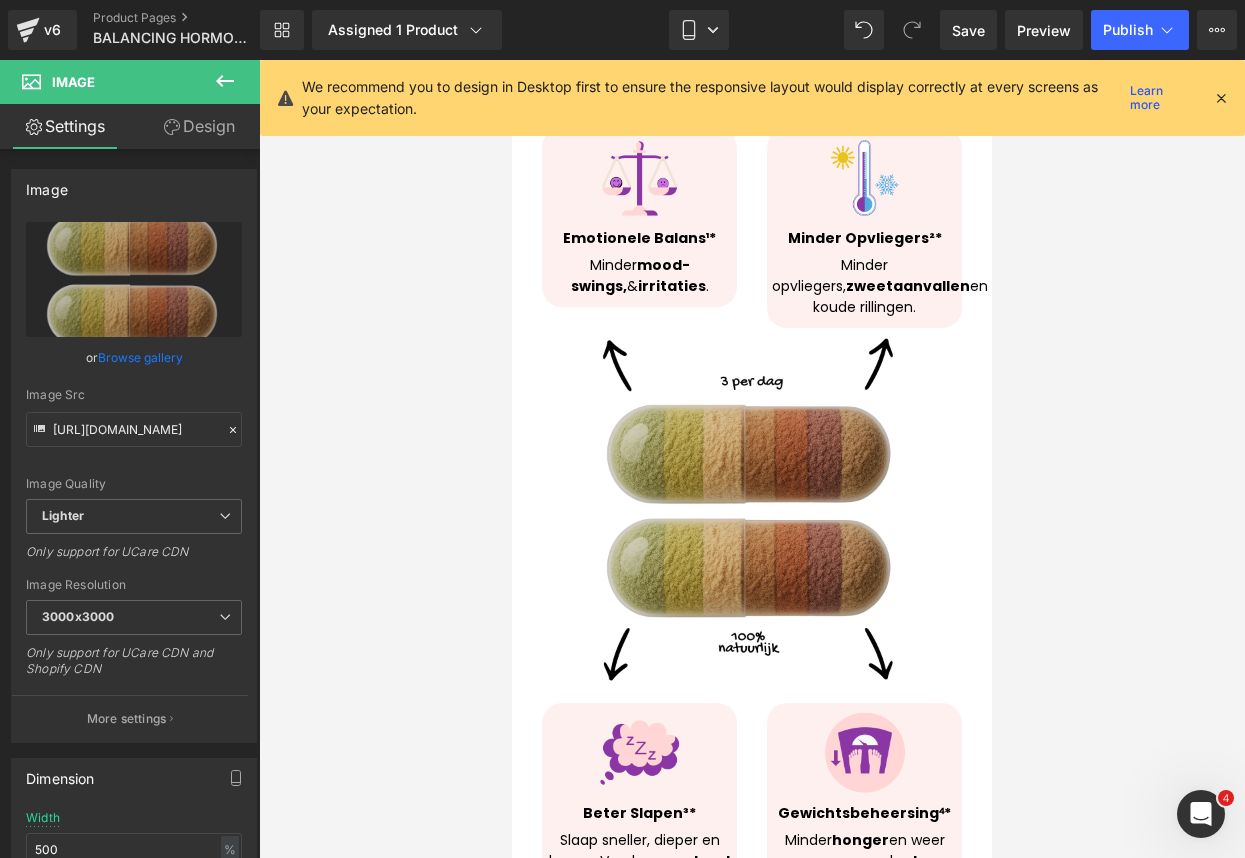 scroll, scrollTop: 3073, scrollLeft: 0, axis: vertical 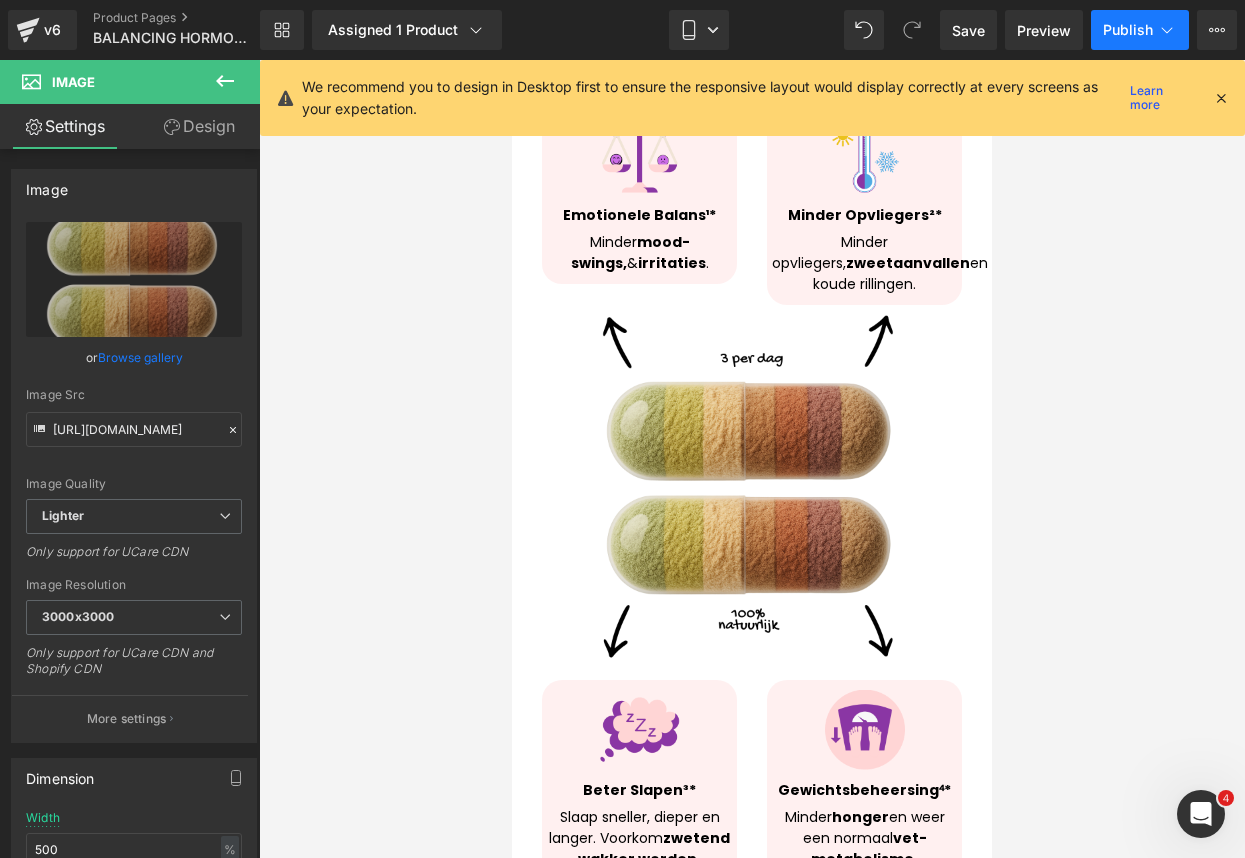 click on "Publish" at bounding box center (1128, 30) 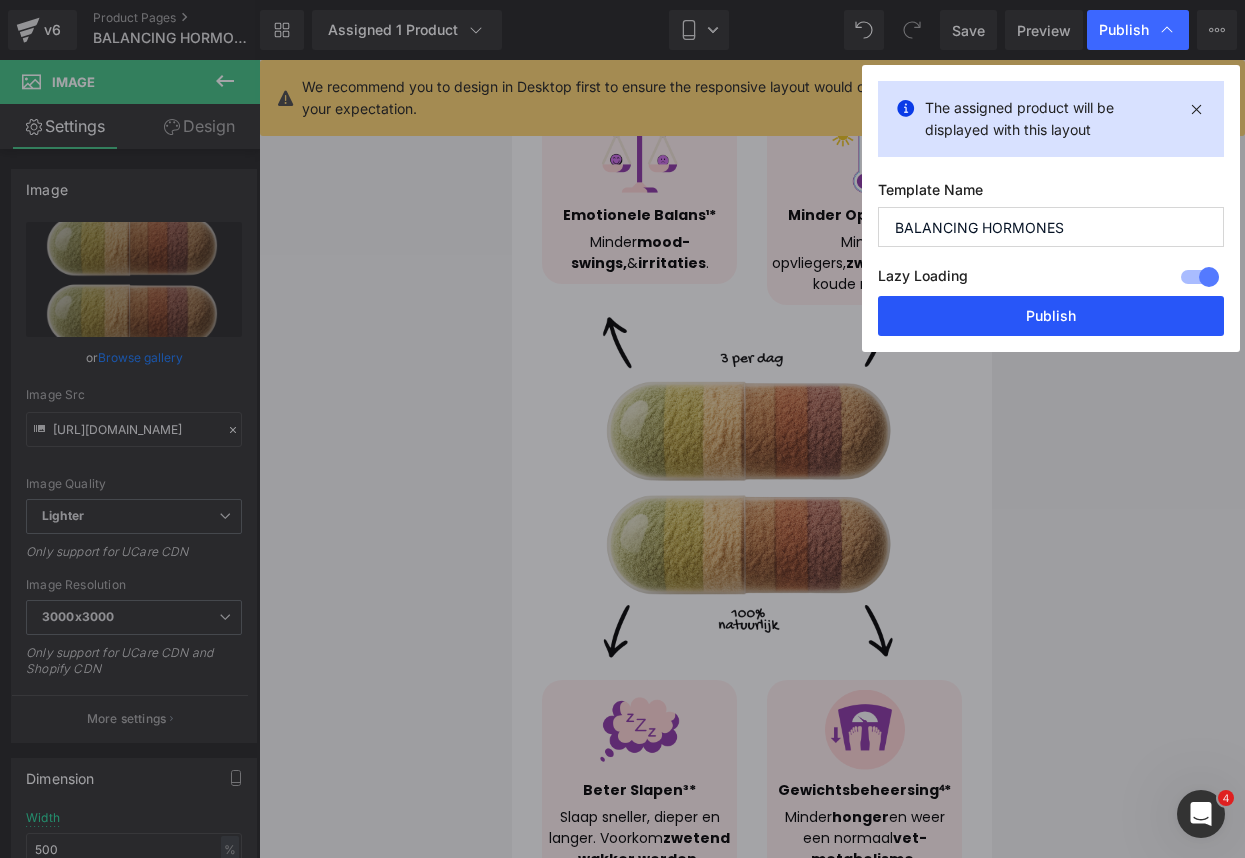 drag, startPoint x: 1018, startPoint y: 272, endPoint x: 1028, endPoint y: 324, distance: 52.95281 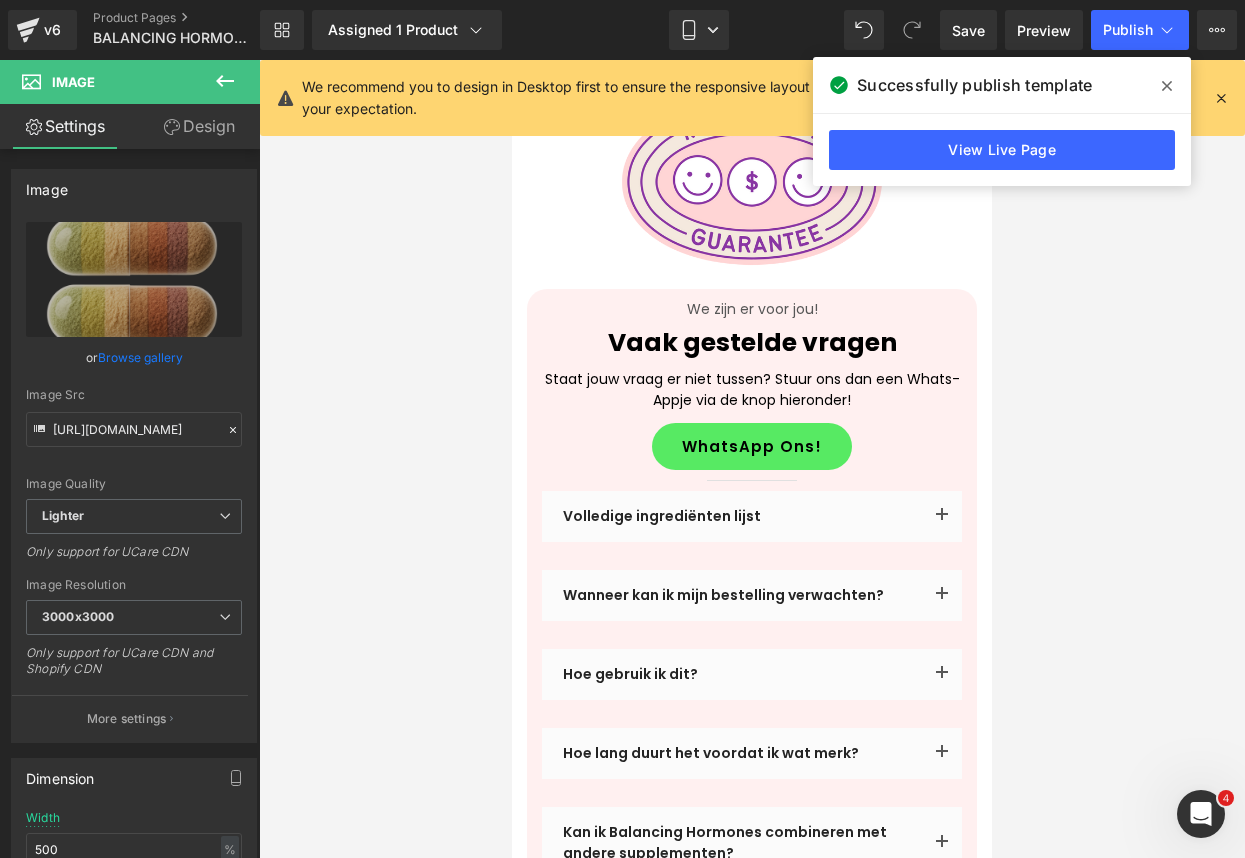 scroll, scrollTop: 5556, scrollLeft: 0, axis: vertical 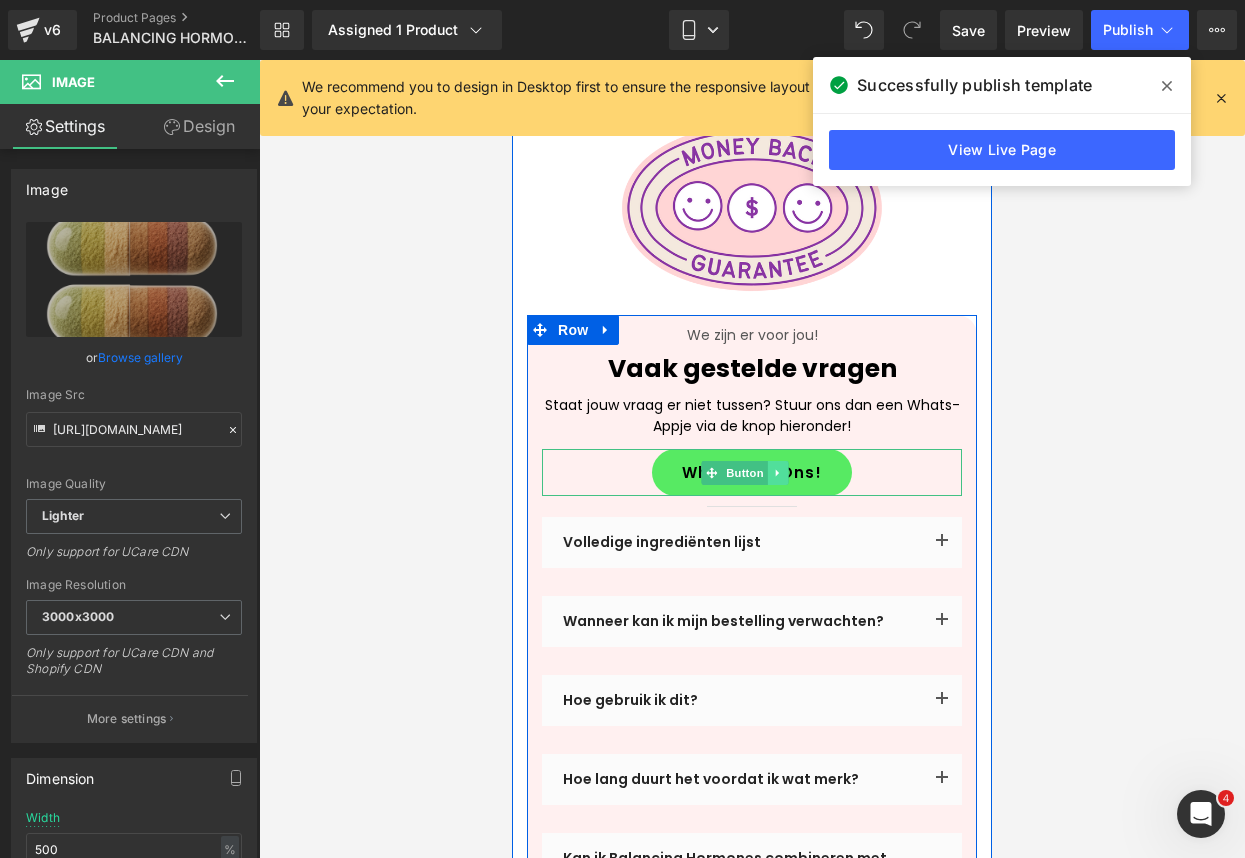 click at bounding box center [777, 473] 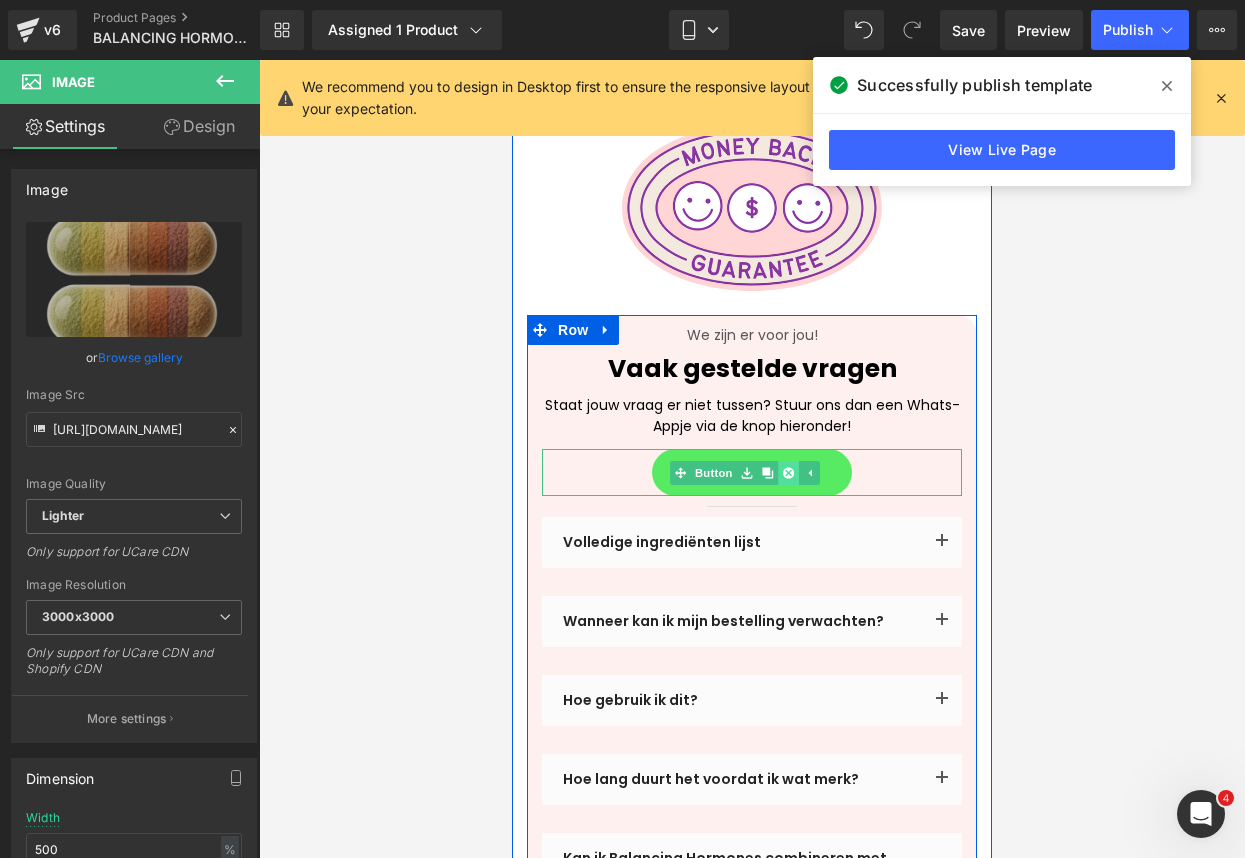 click 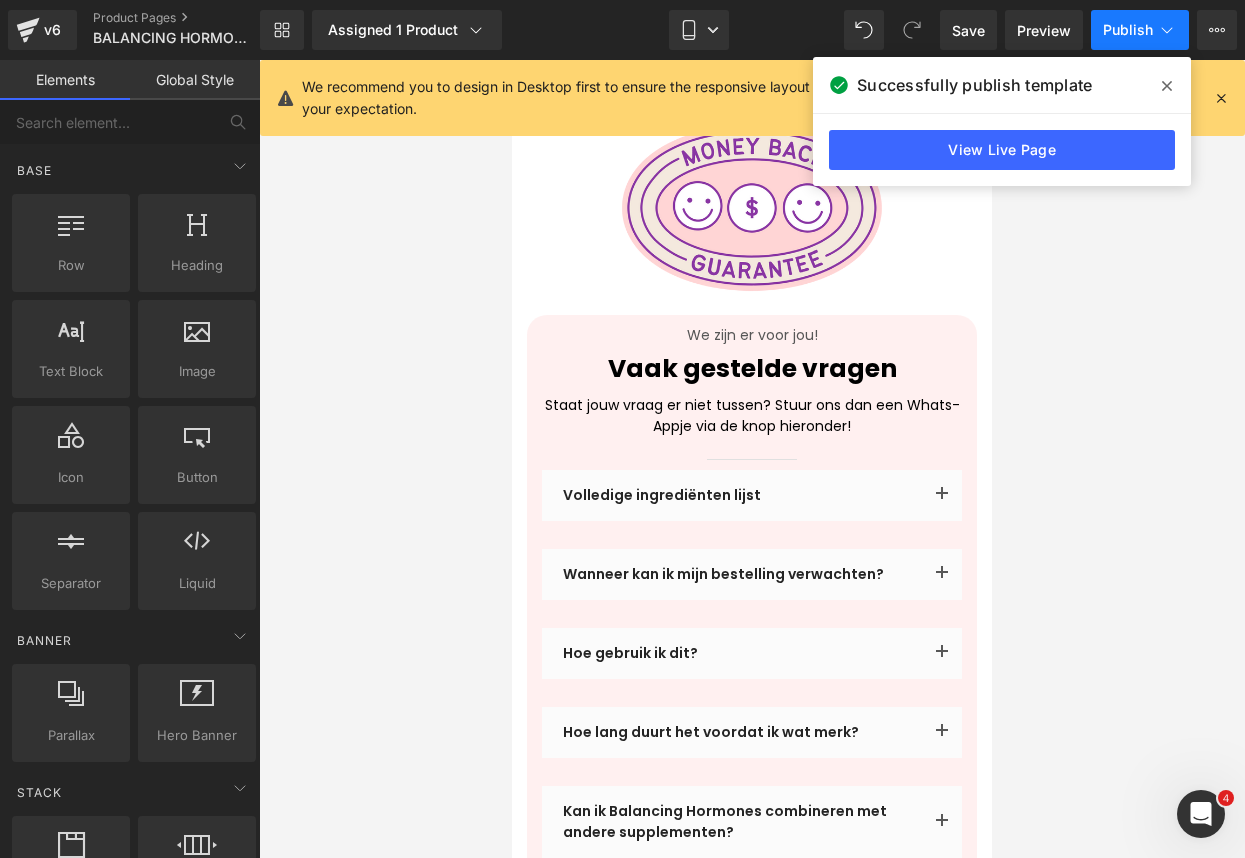 click on "Publish" at bounding box center [1140, 30] 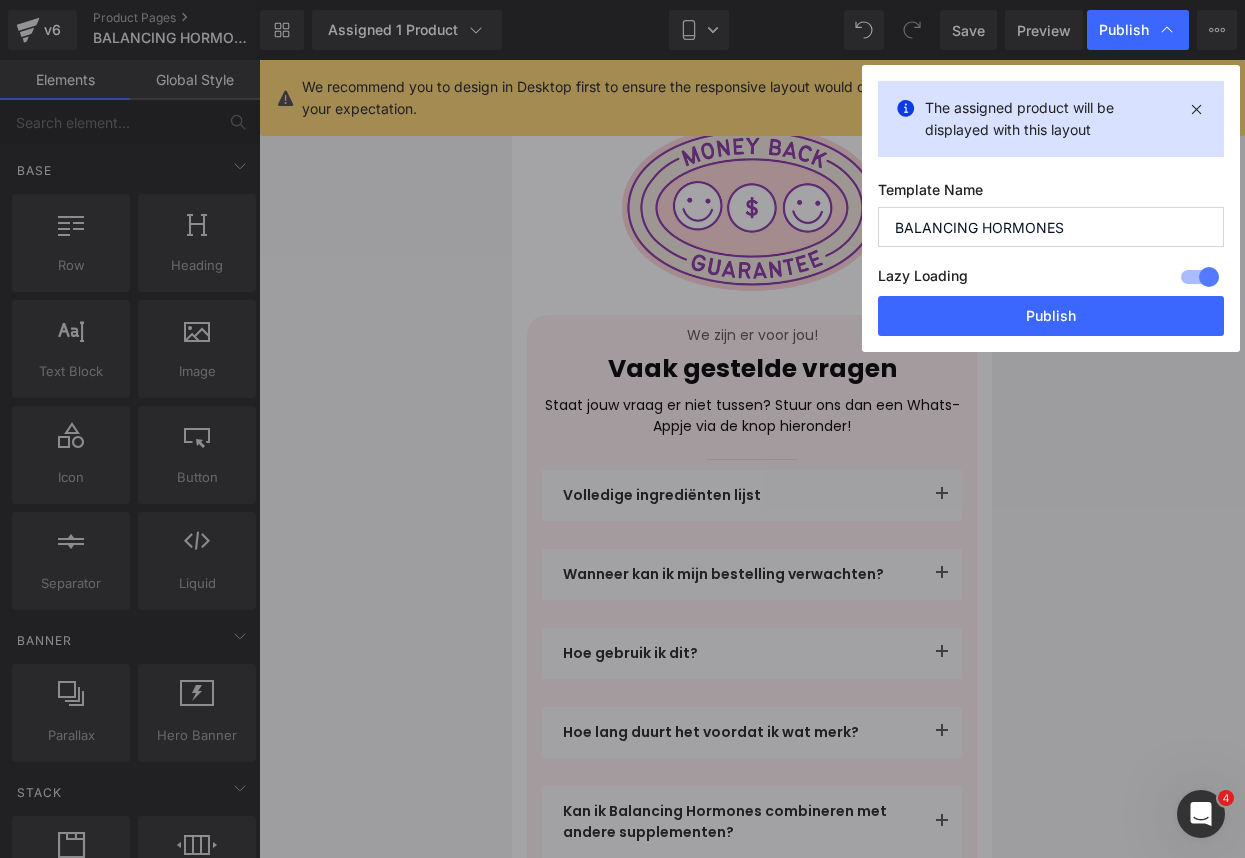 drag, startPoint x: 1304, startPoint y: 381, endPoint x: 791, endPoint y: 327, distance: 515.8343 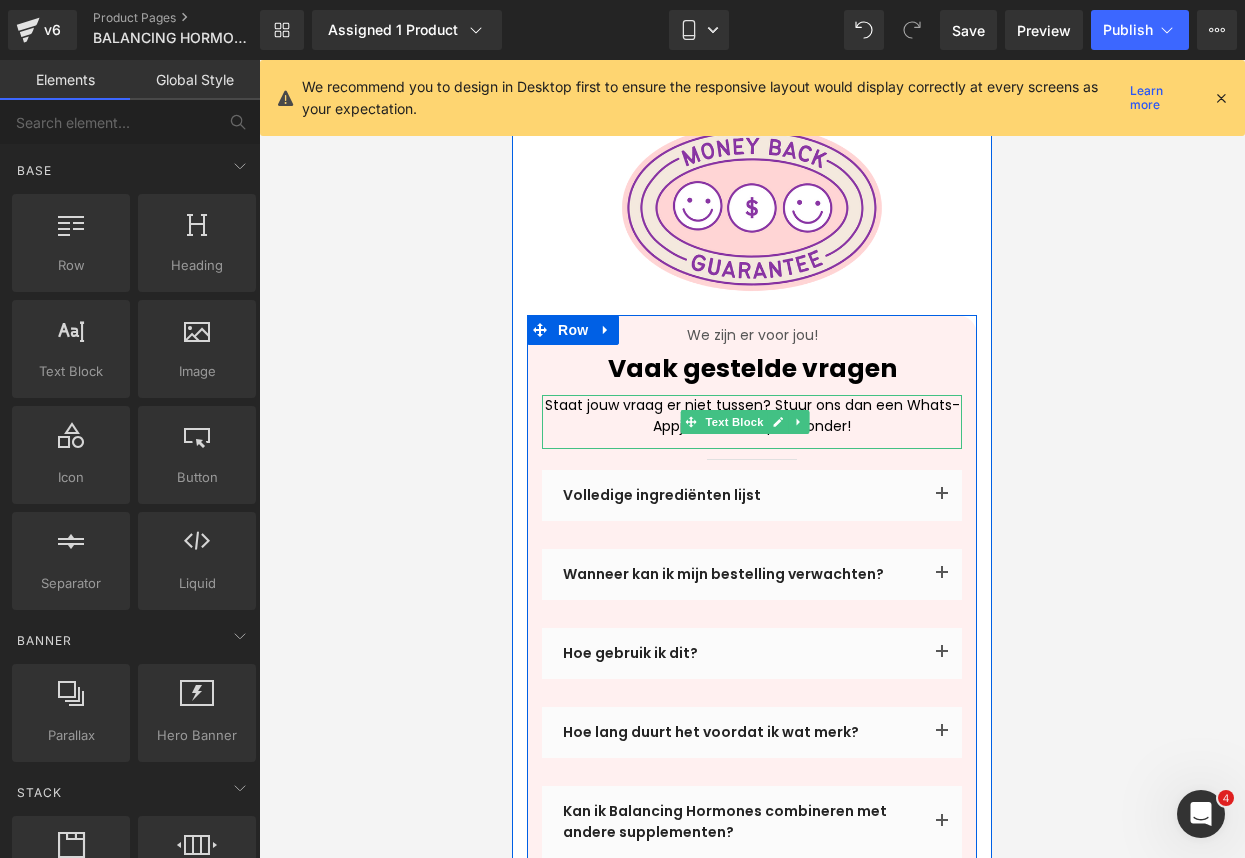 click on "Staat jouw vraag er niet tussen? Stuur ons dan een Whats-Appje via de knop hieronder!" at bounding box center (752, 416) 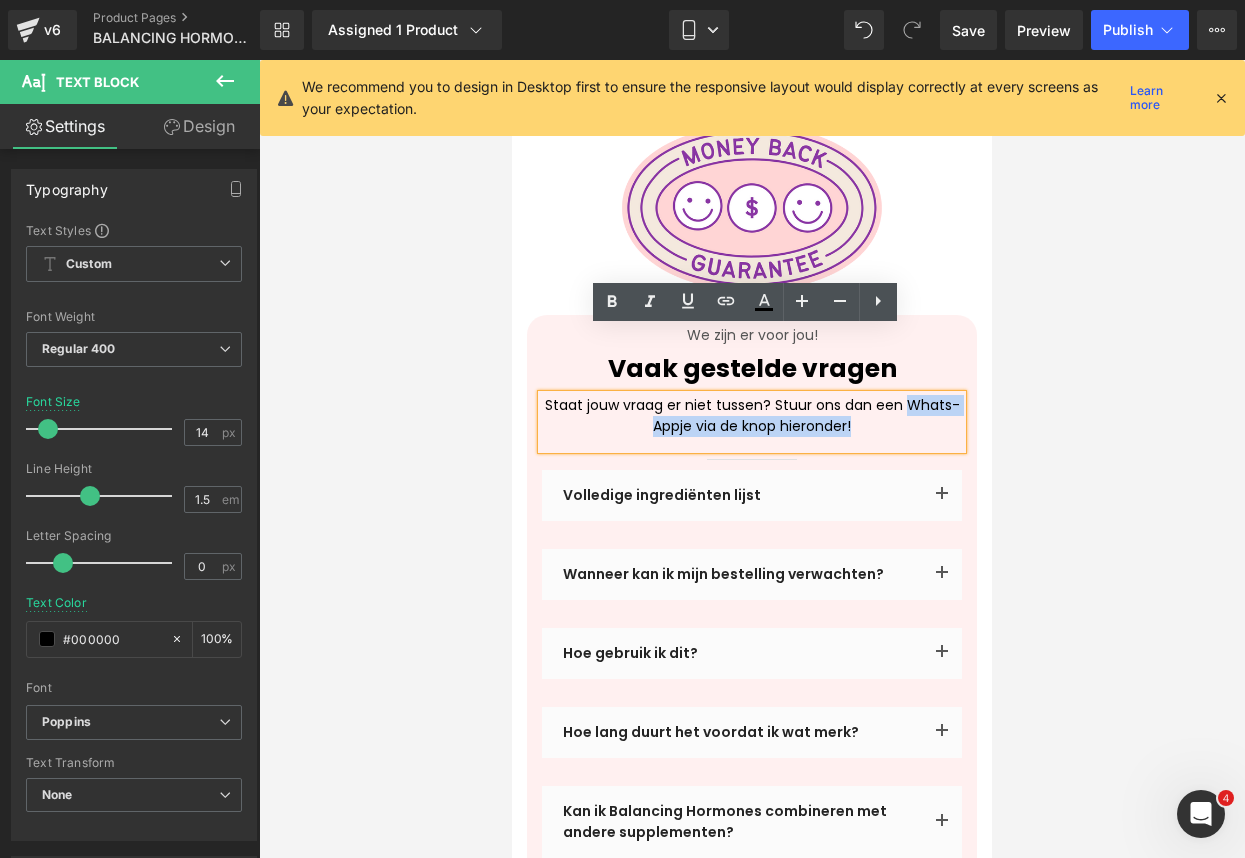 drag, startPoint x: 898, startPoint y: 360, endPoint x: 621, endPoint y: 367, distance: 277.08844 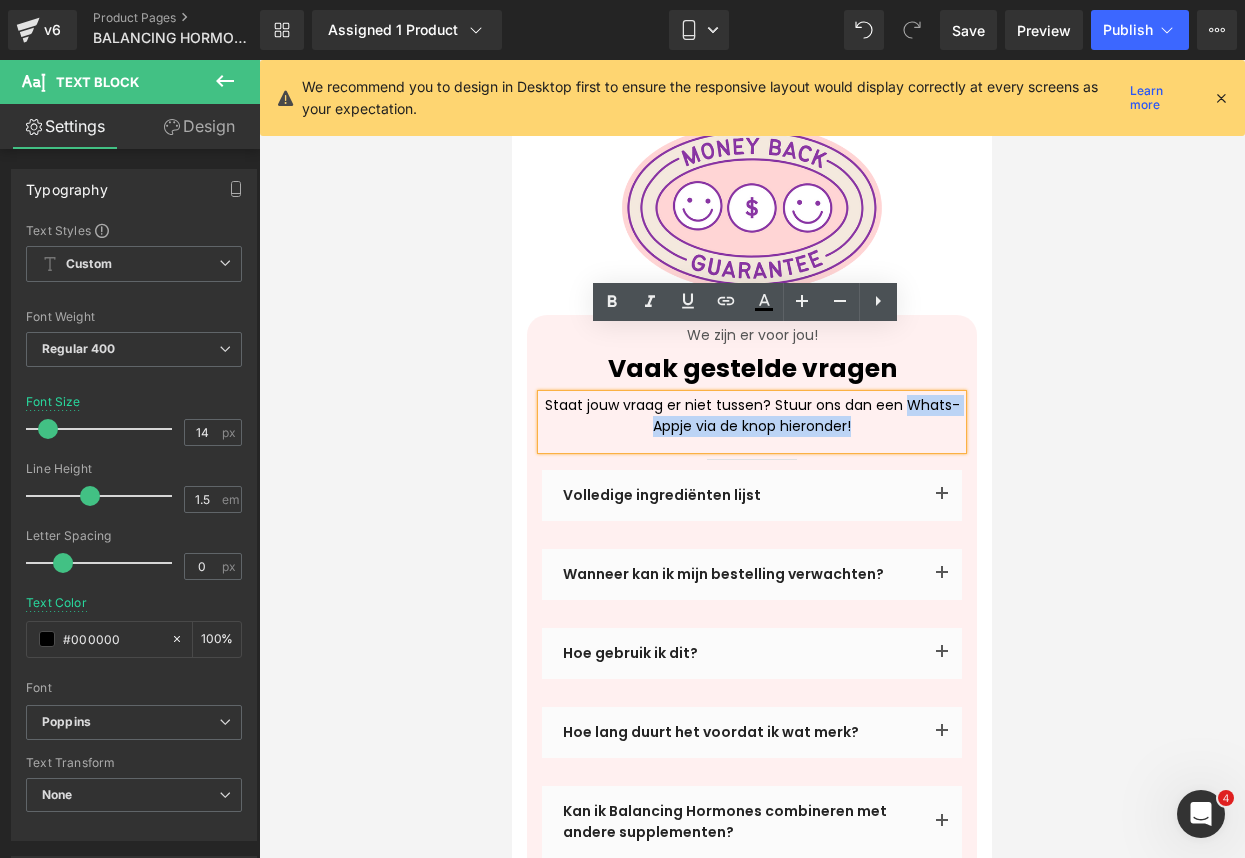 click on "Staat jouw vraag er niet tussen? Stuur ons dan een Whats-Appje via de knop hieronder!" at bounding box center [752, 416] 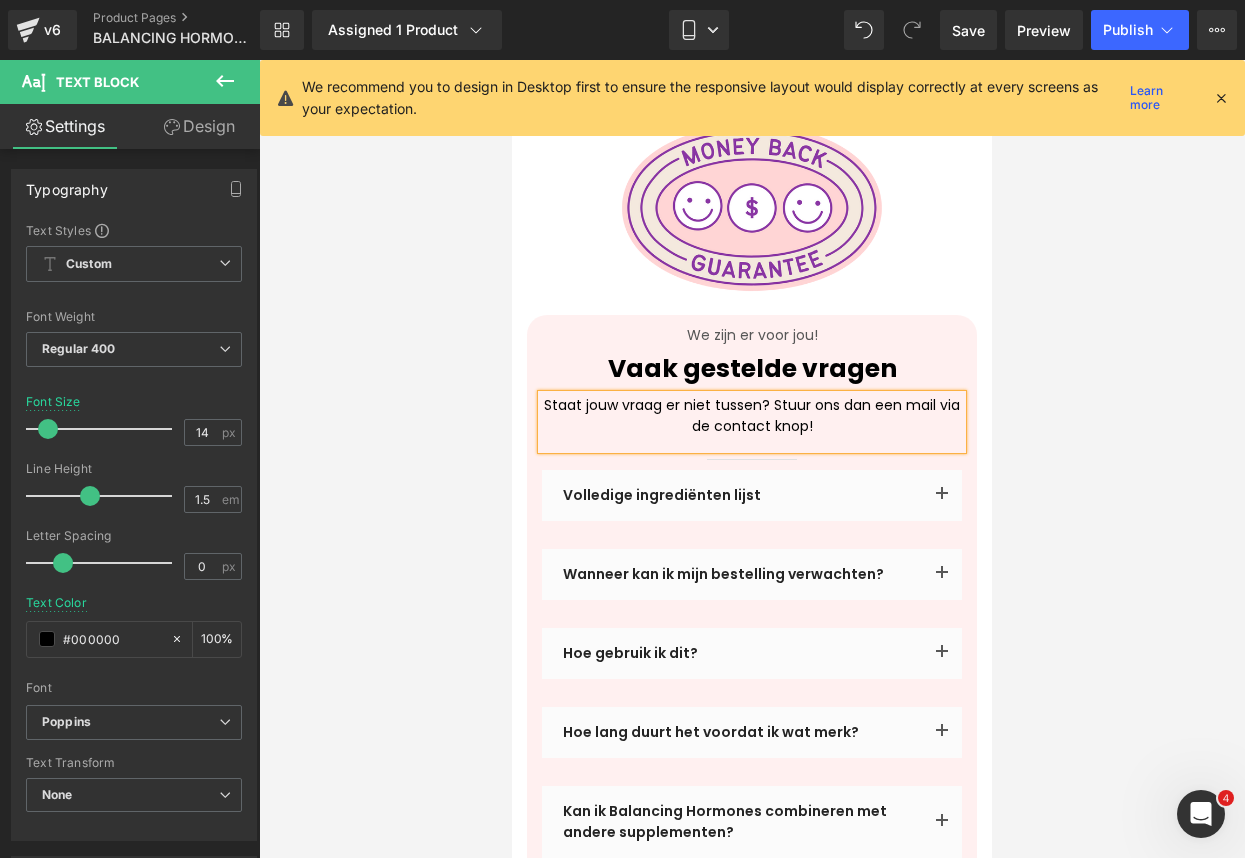 click on "Staat jouw vraag er niet tussen? Stuur ons dan een mail via de contact knop!" at bounding box center (752, 422) 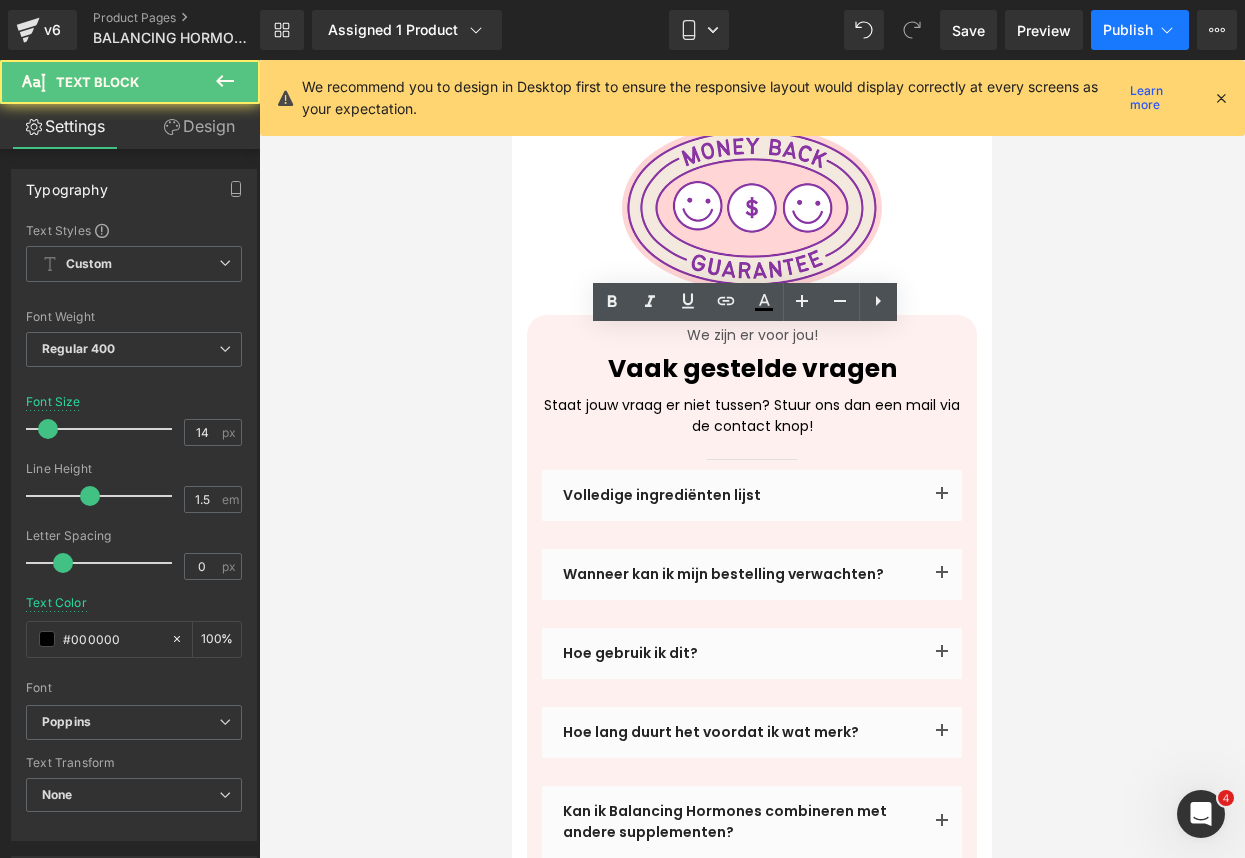 click on "Publish" at bounding box center [1140, 30] 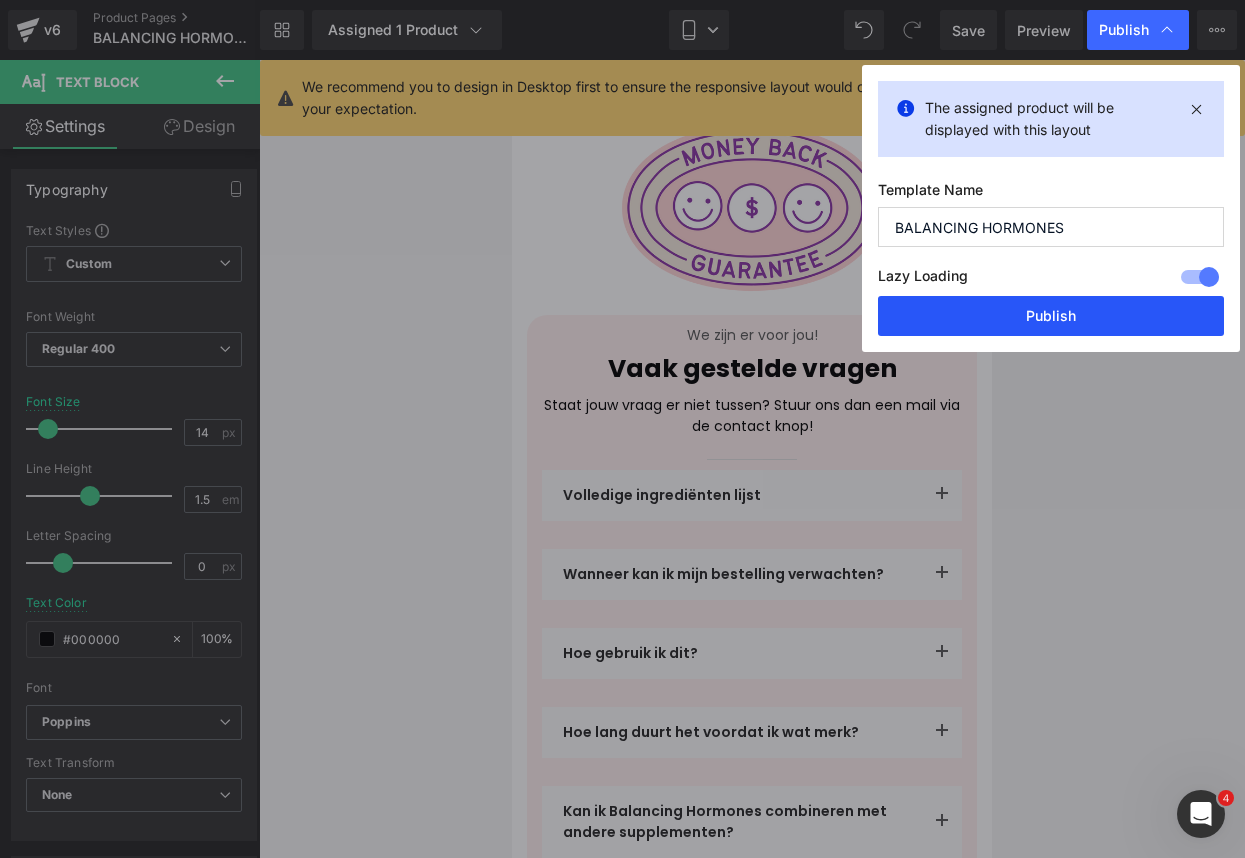 click on "Publish" at bounding box center (1051, 316) 